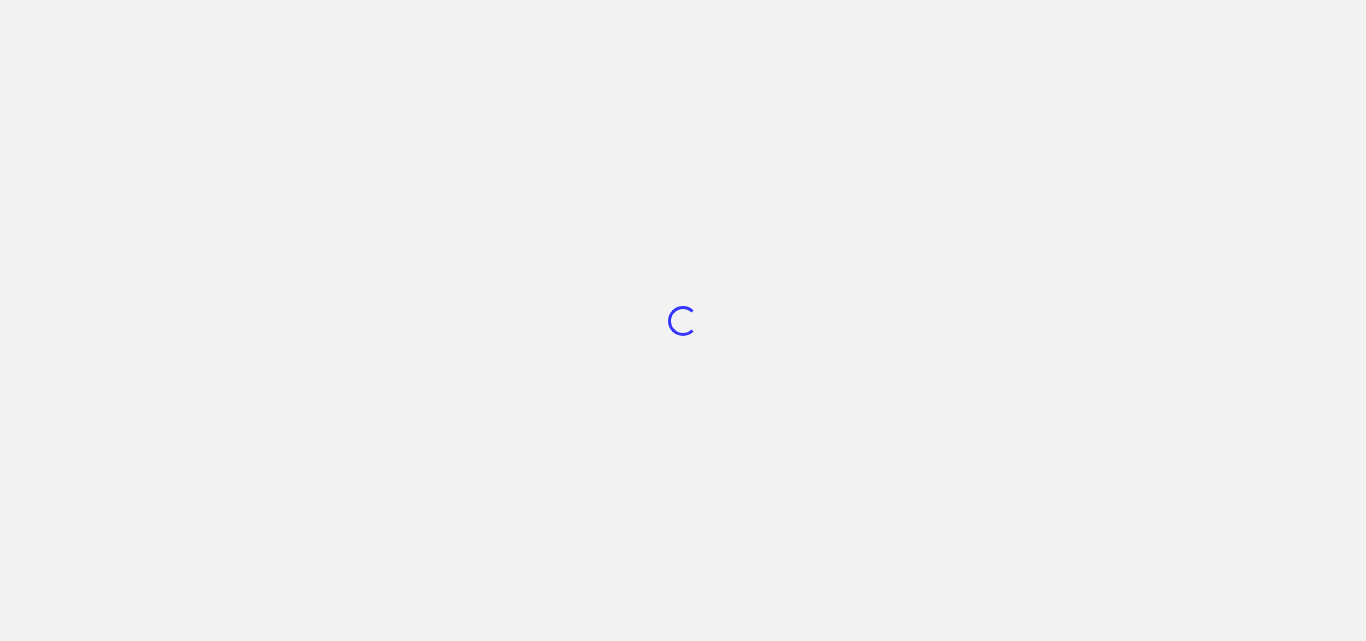 scroll, scrollTop: 0, scrollLeft: 0, axis: both 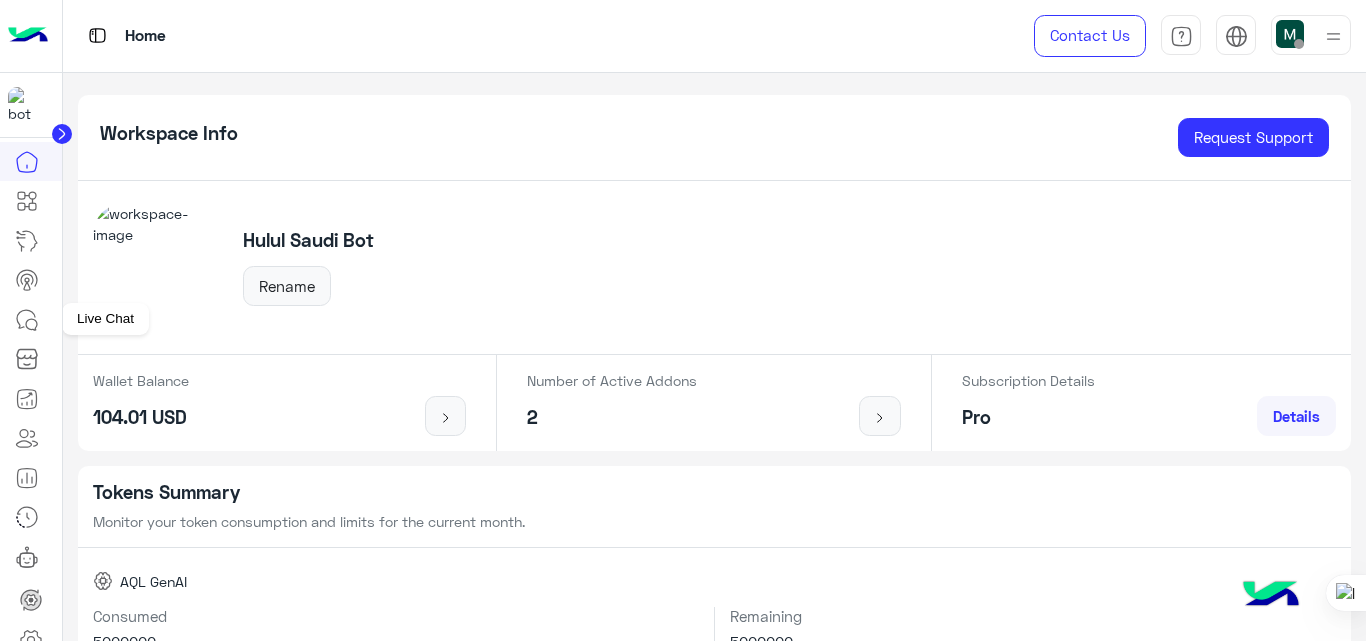click 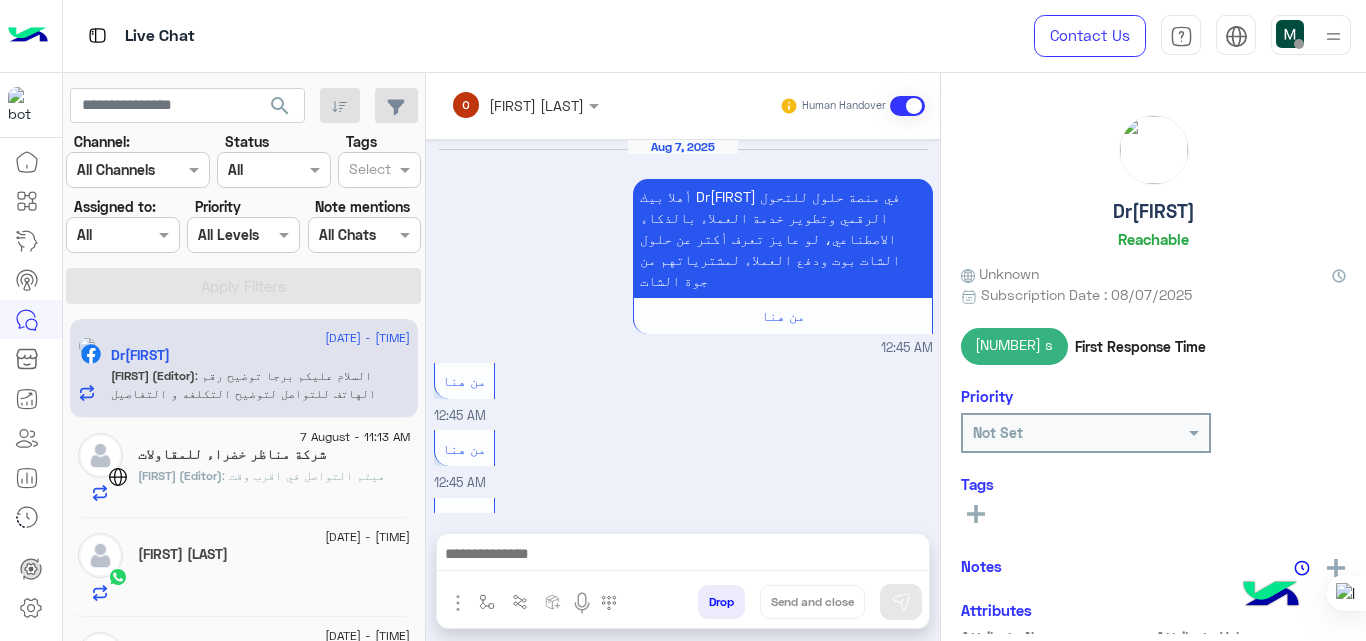 scroll, scrollTop: 476, scrollLeft: 0, axis: vertical 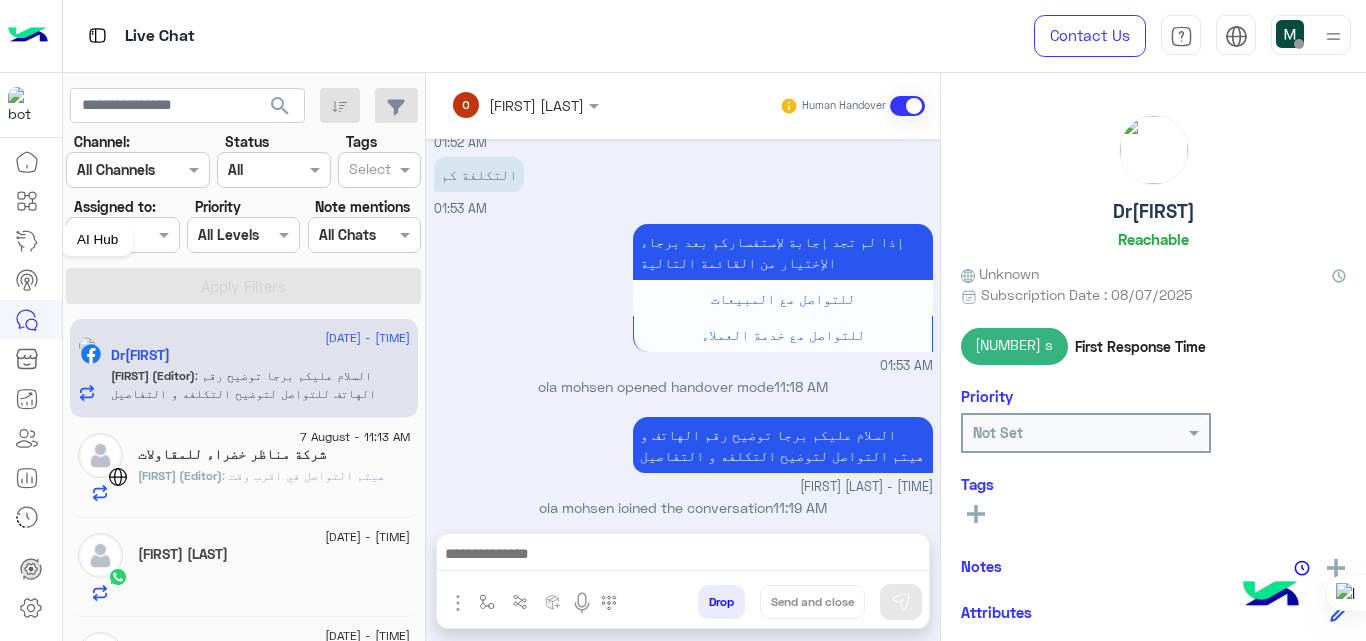 click 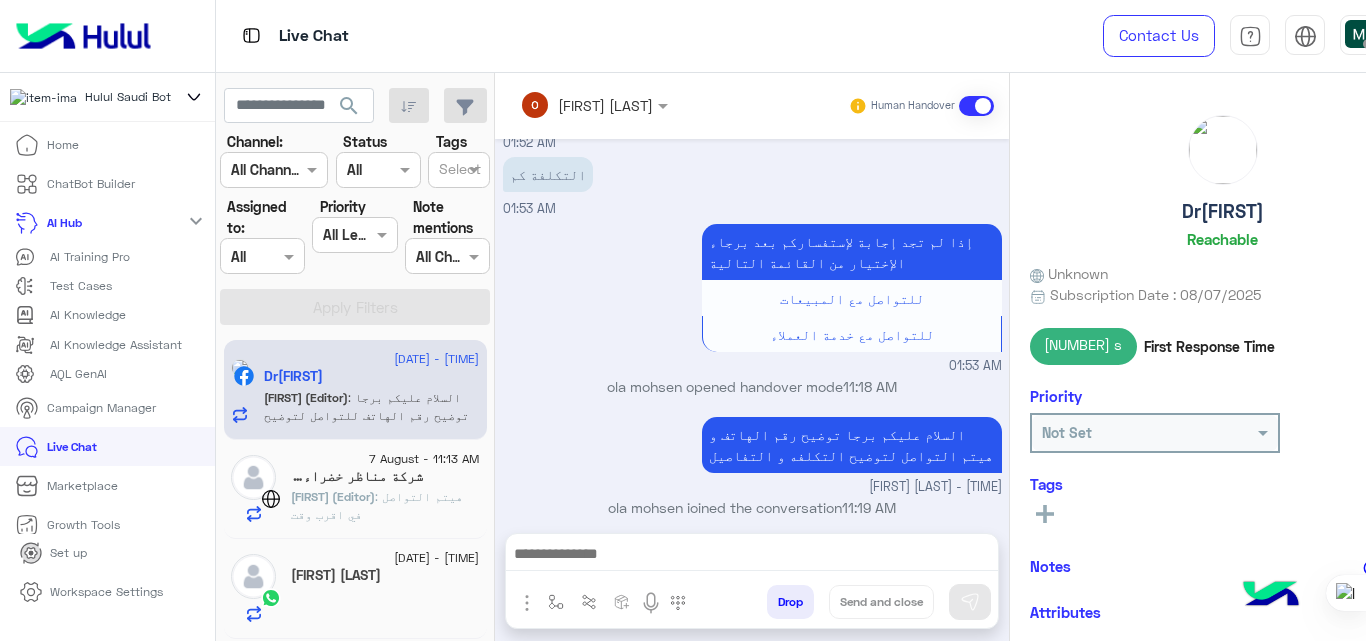 click on "AI Training Pro" 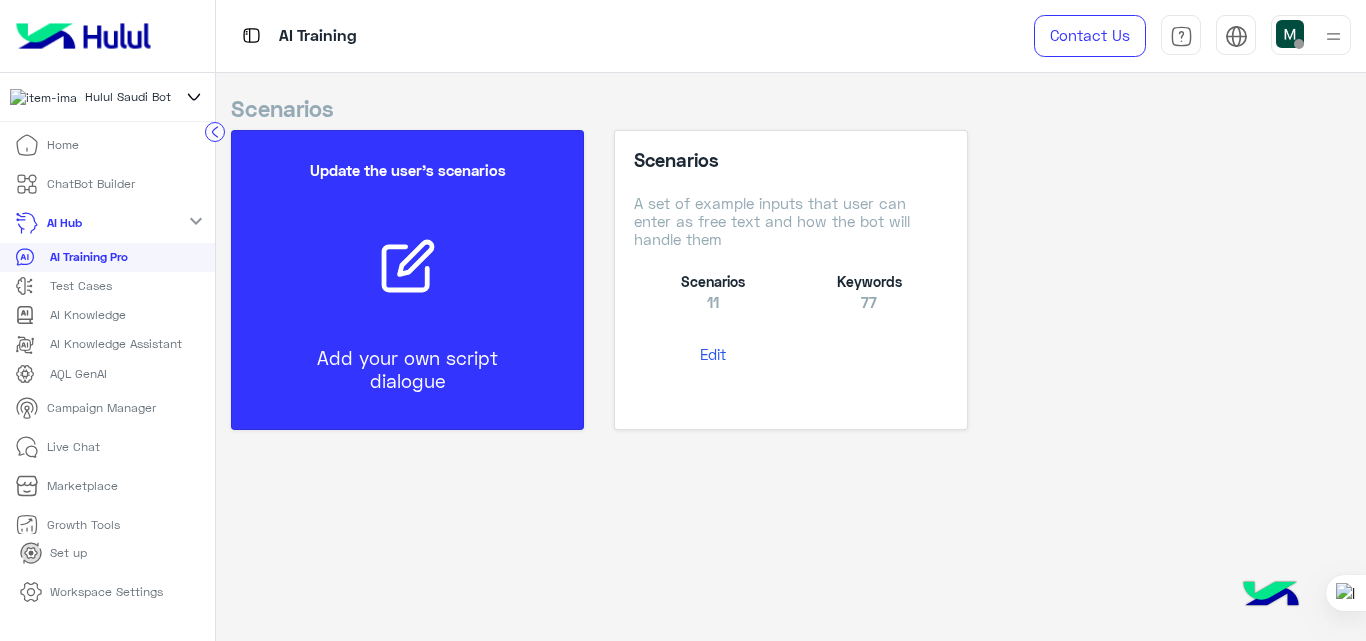 click 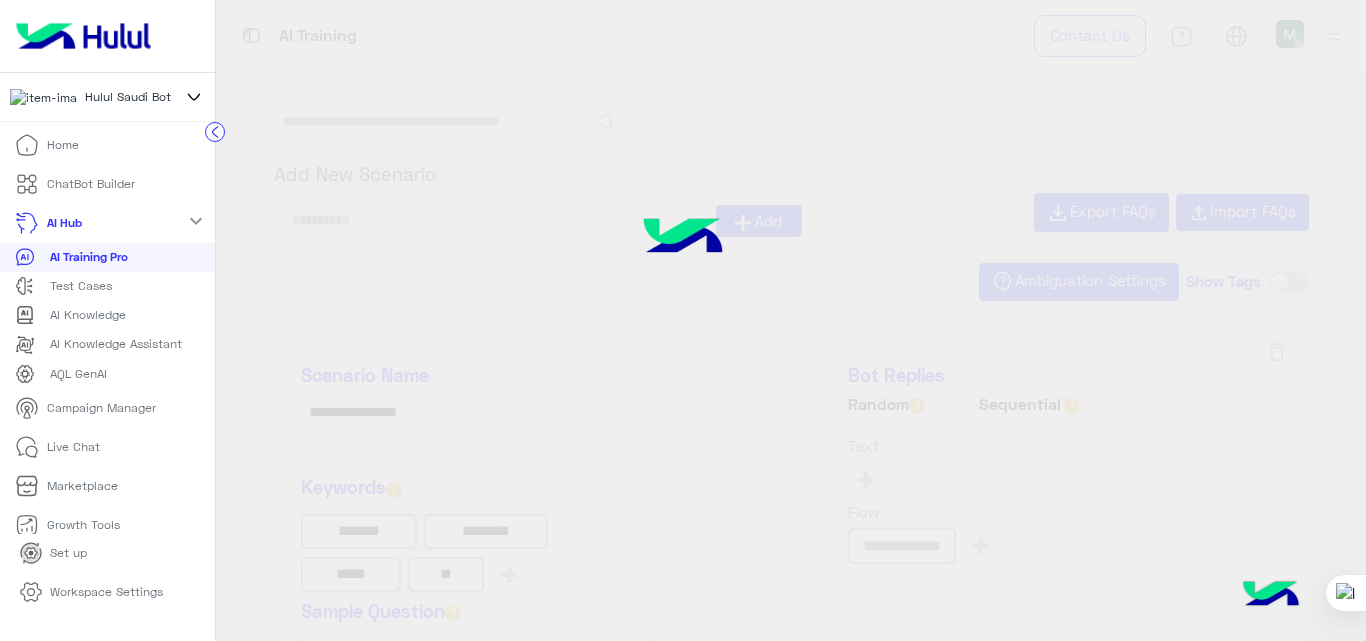 type on "******" 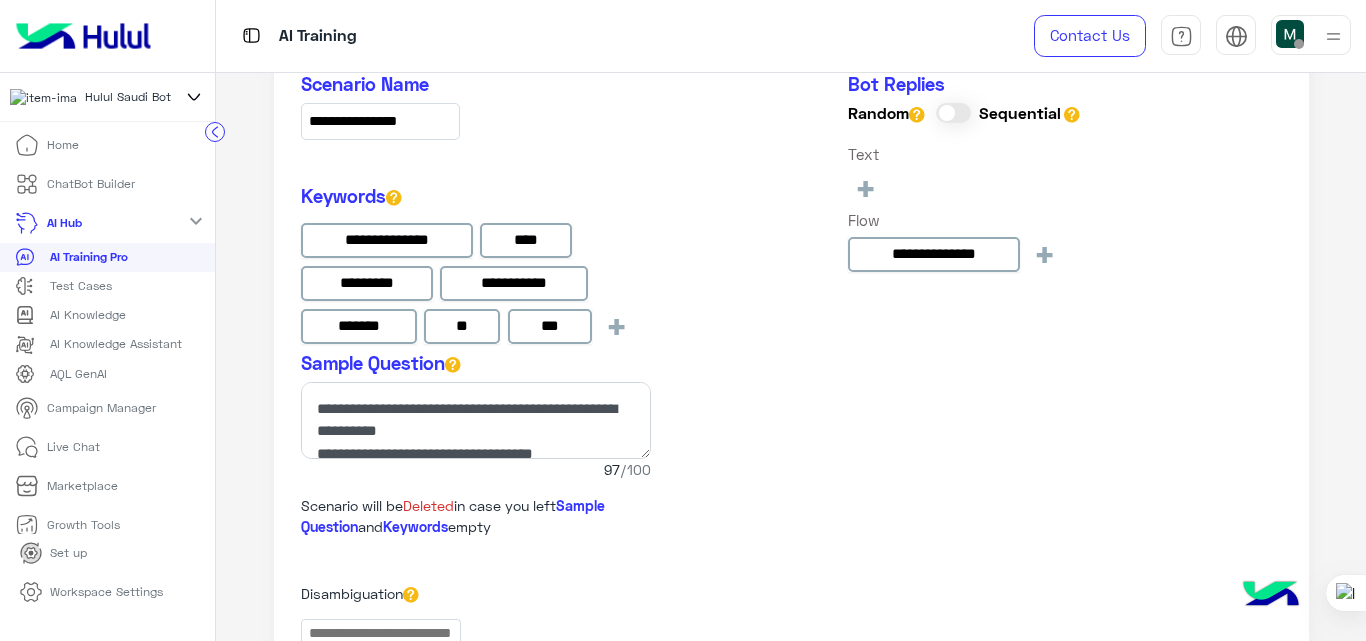 scroll, scrollTop: 3336, scrollLeft: 0, axis: vertical 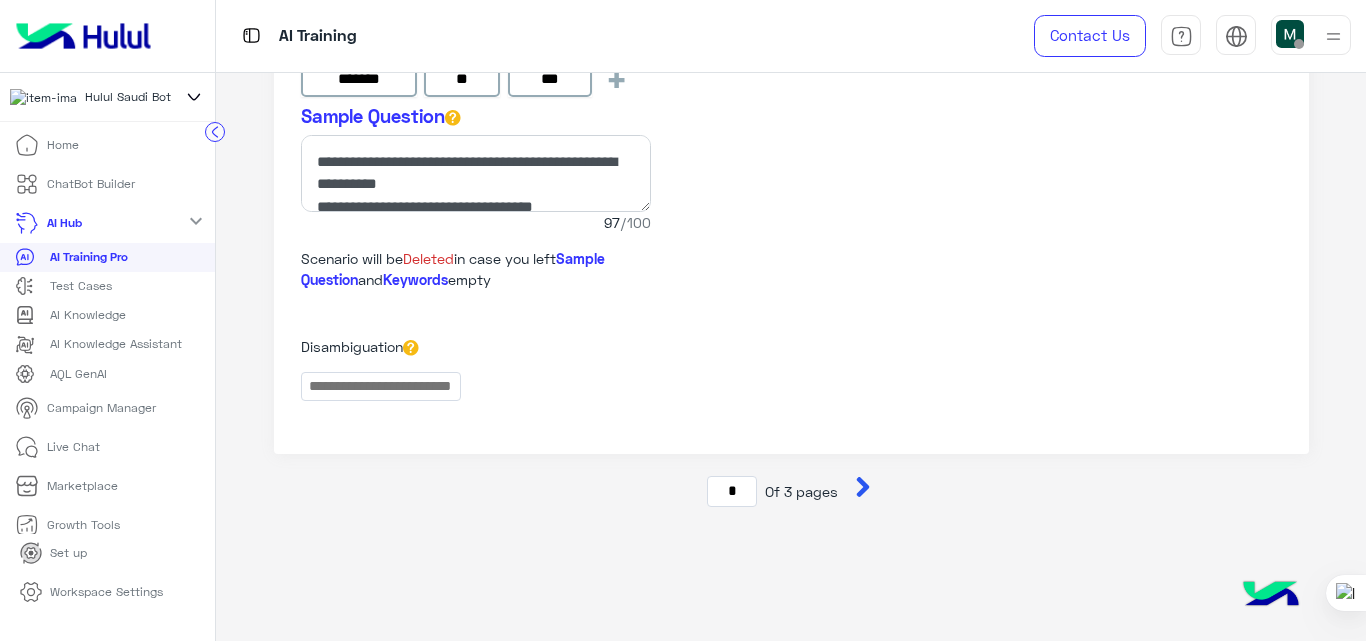 click 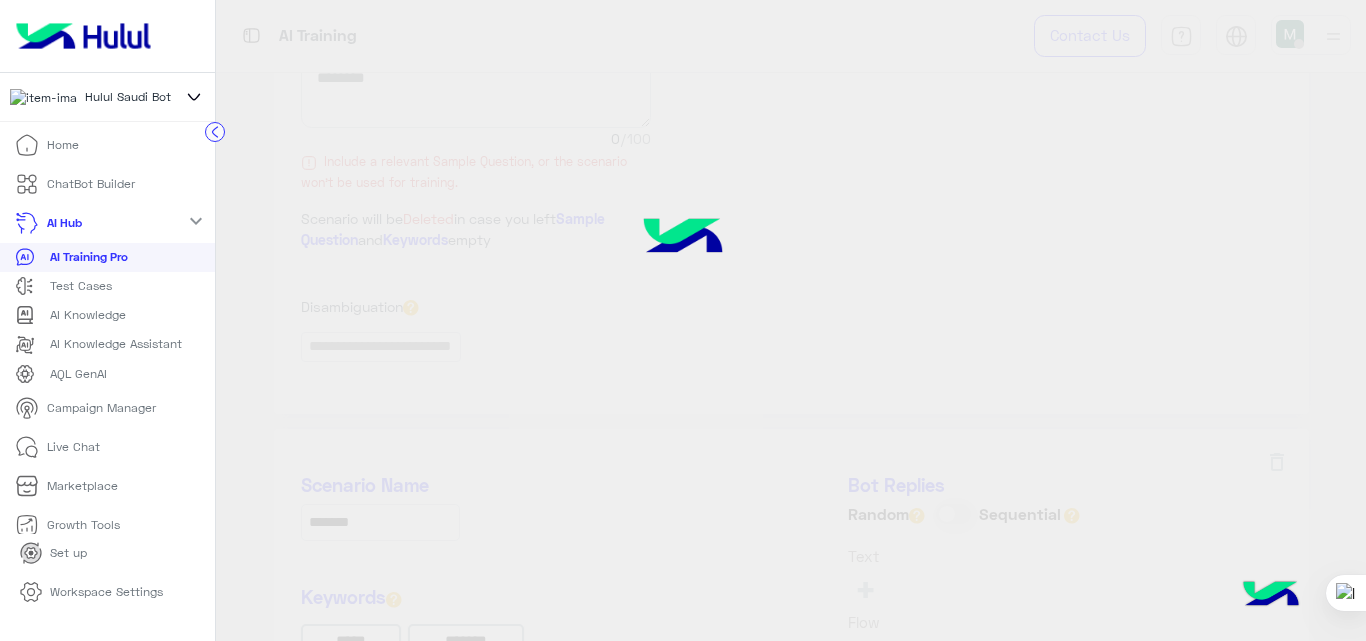 type on "**********" 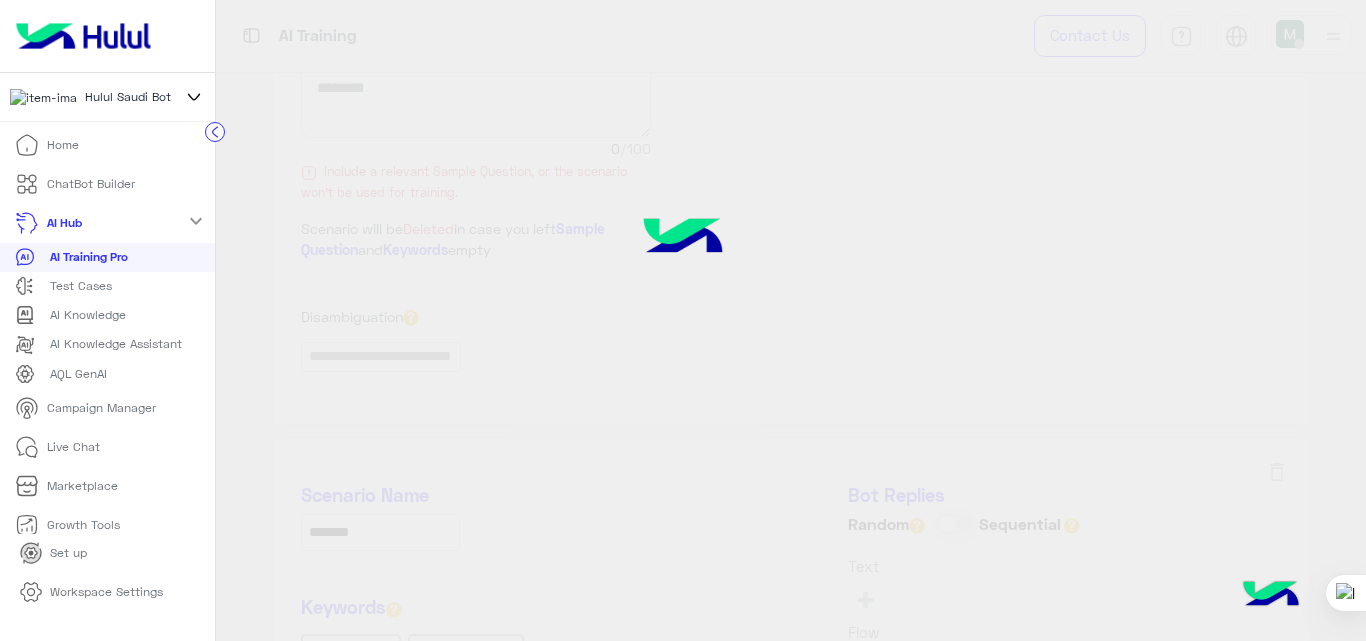 type on "**********" 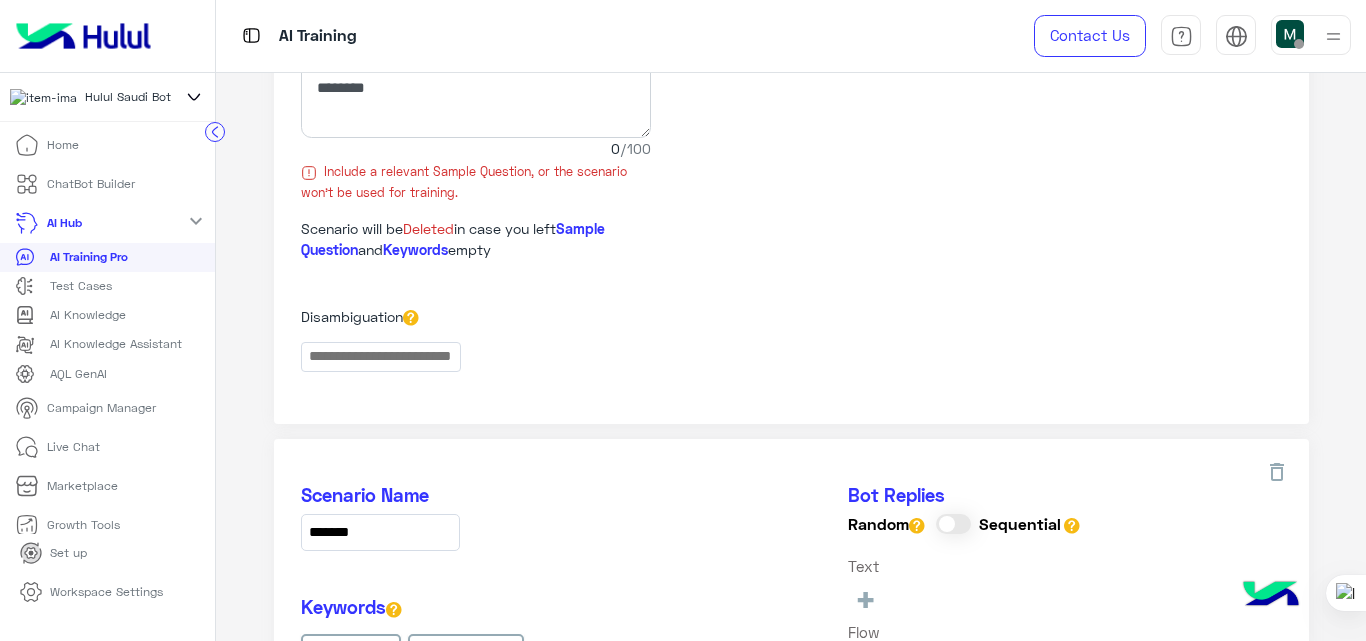 type on "*******" 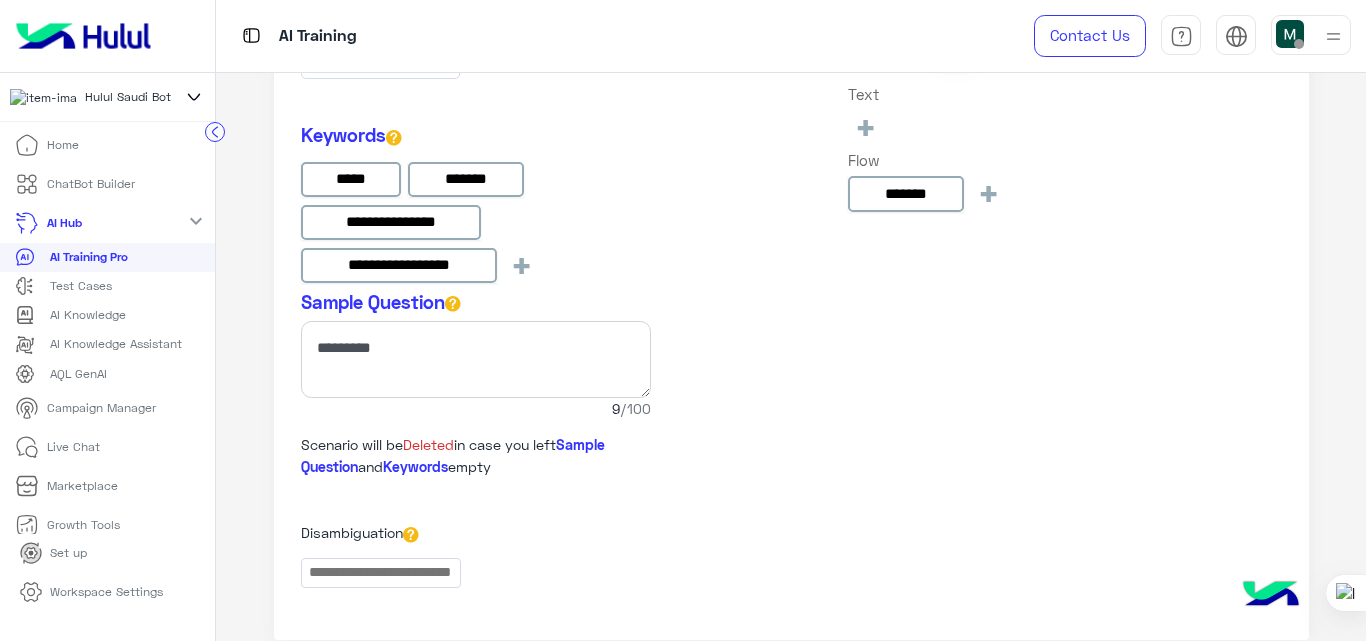 scroll, scrollTop: 3814, scrollLeft: 0, axis: vertical 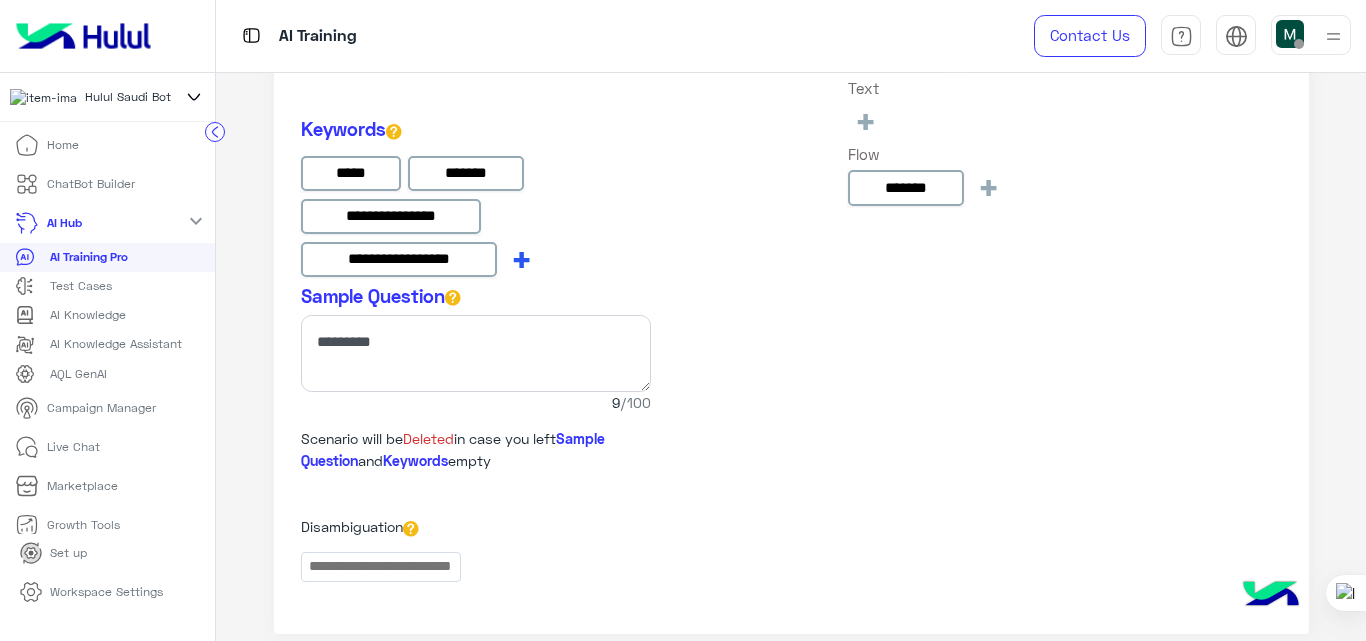 click on "+" at bounding box center [597, -3284] 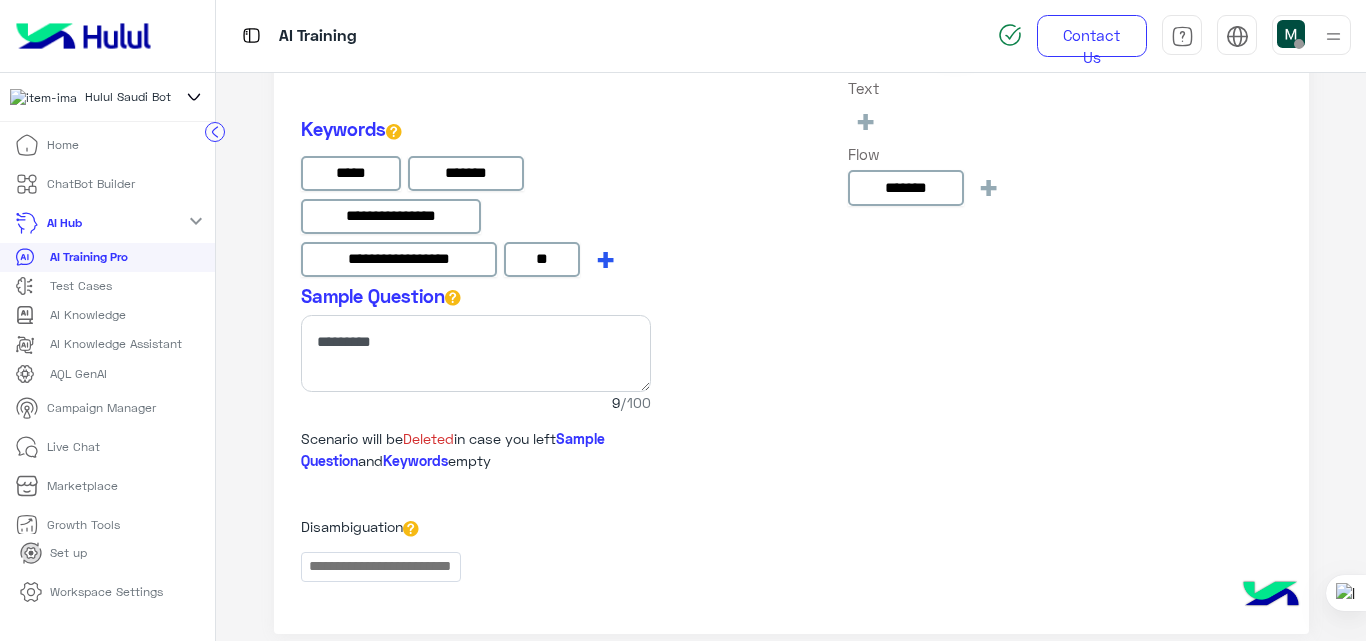 type on "*" 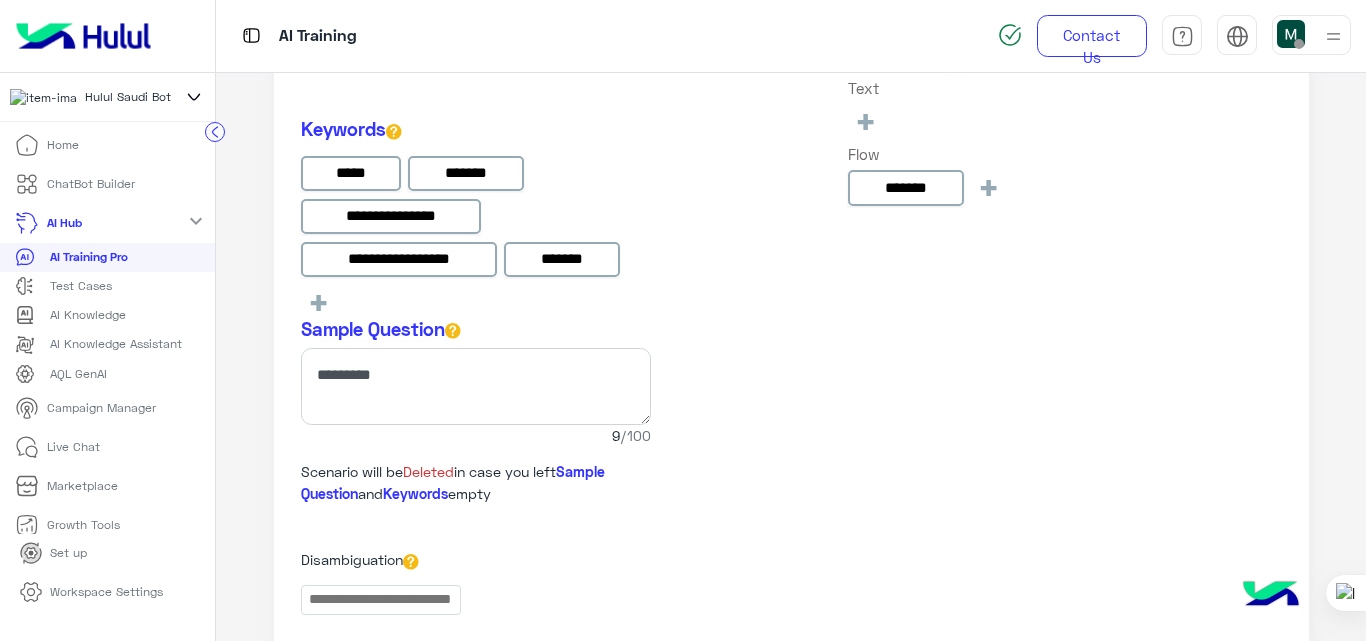 type on "*******" 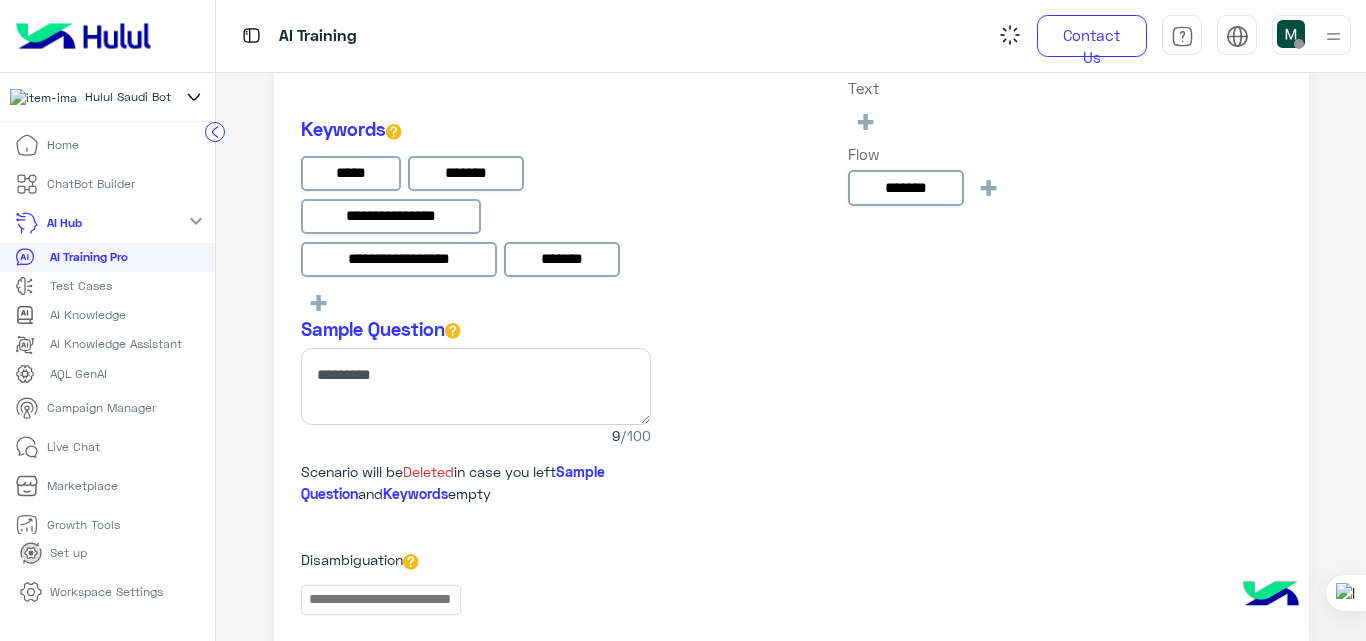 click on "**********" at bounding box center (458, -3298) 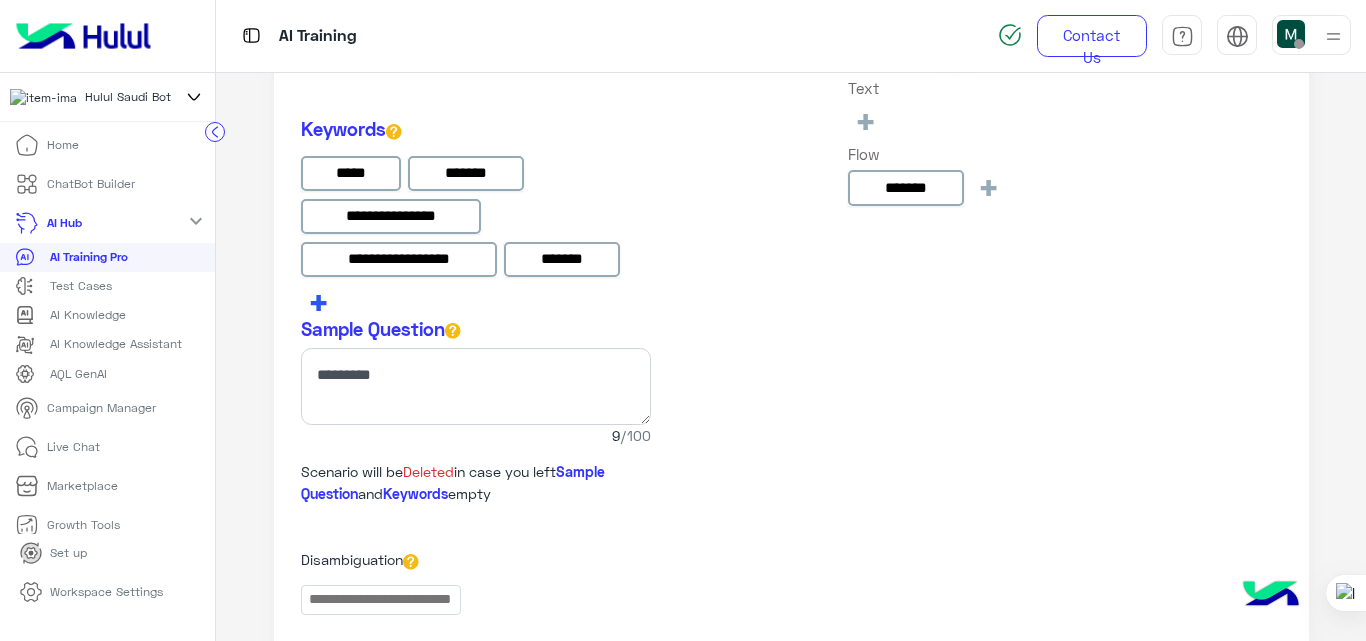 click on "+" at bounding box center (597, -3284) 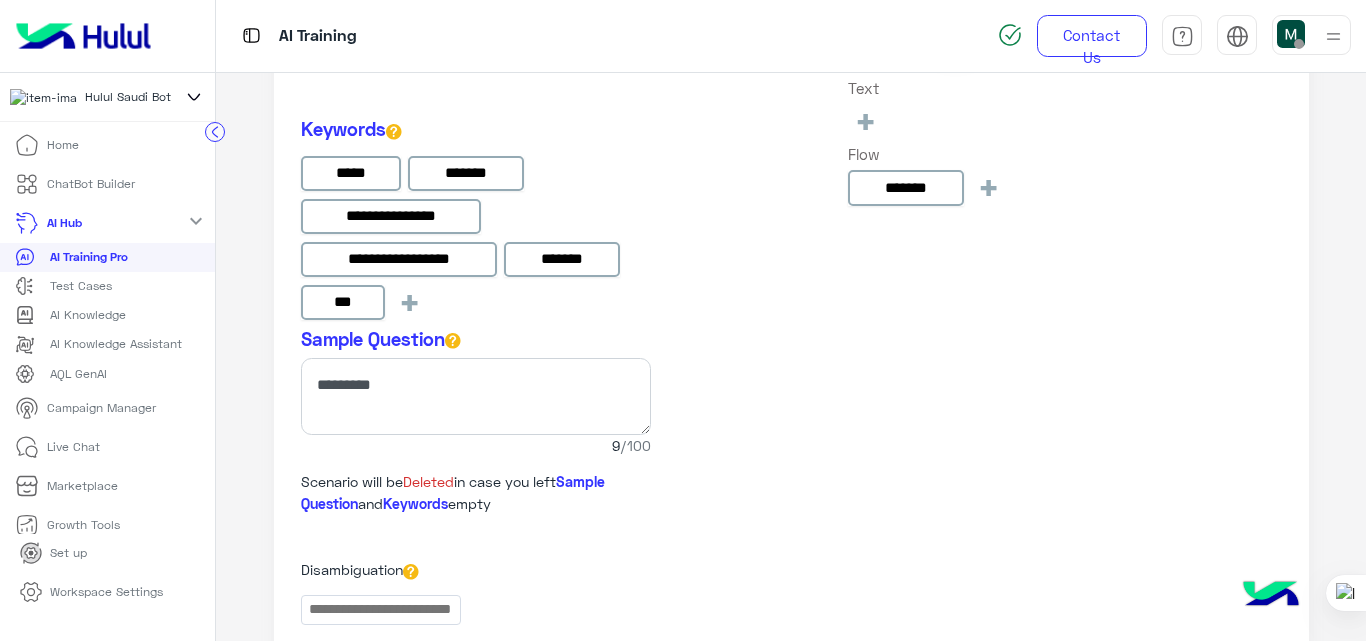 type on "***" 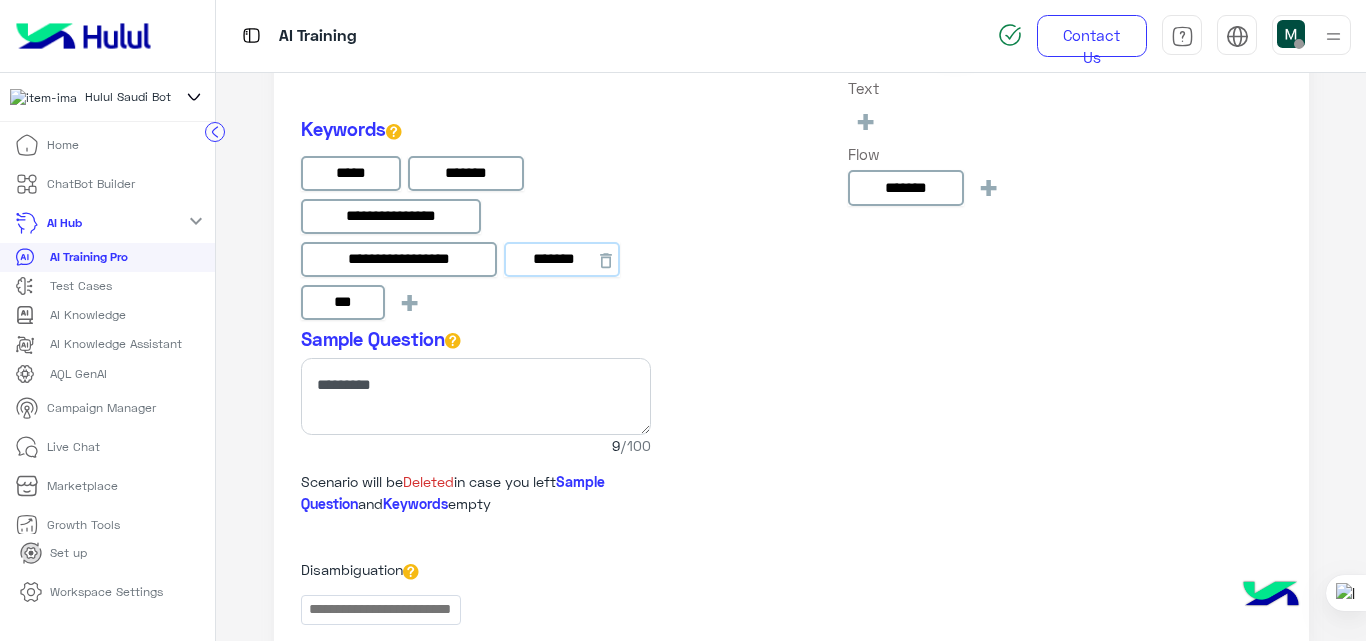 click on "*******" at bounding box center [562, 260] 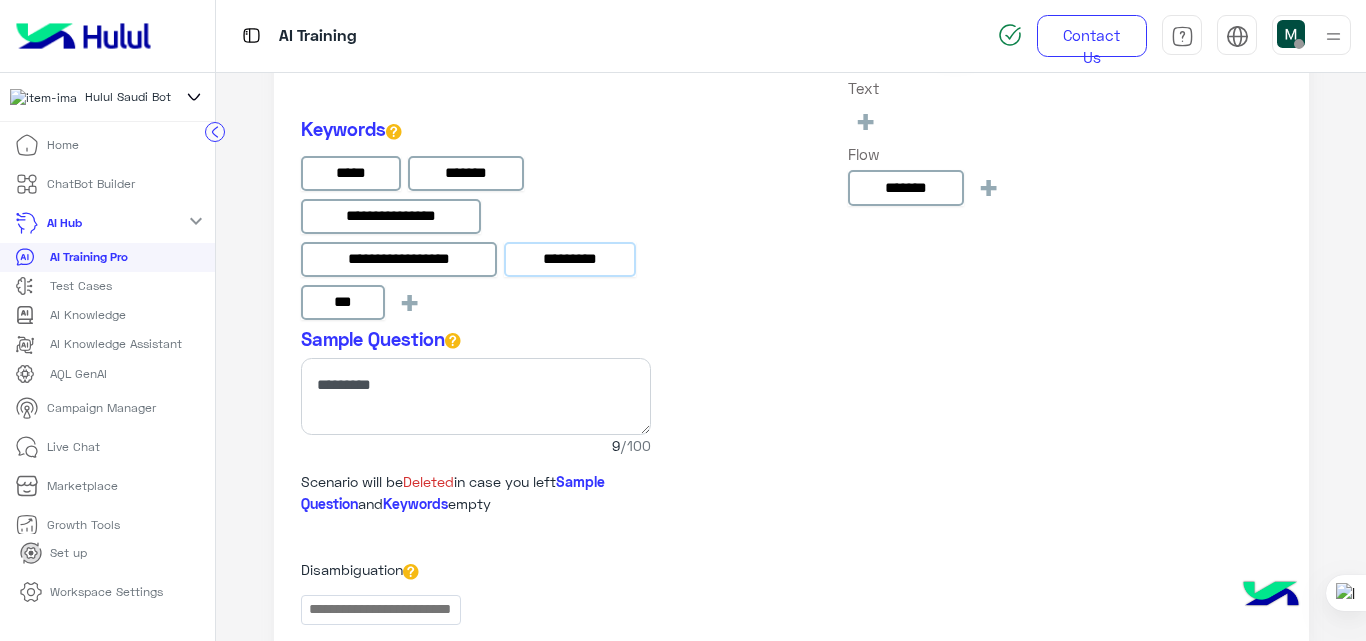 type on "*********" 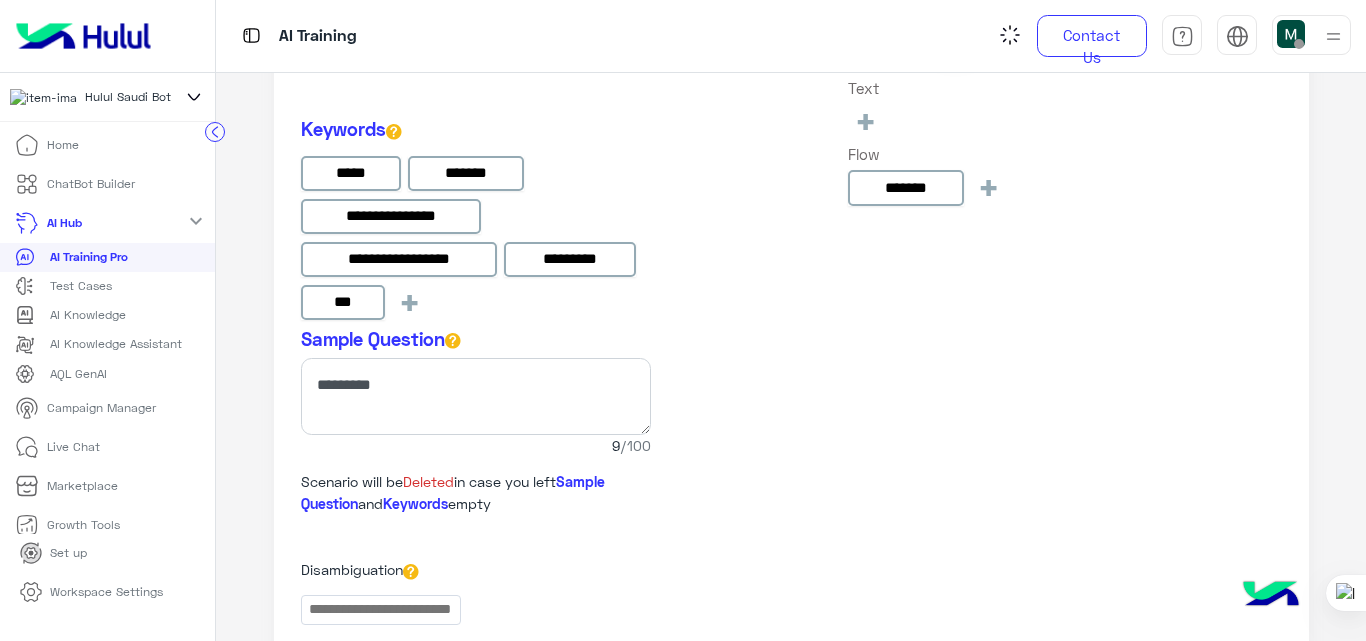 click on "**********" at bounding box center (458, -3298) 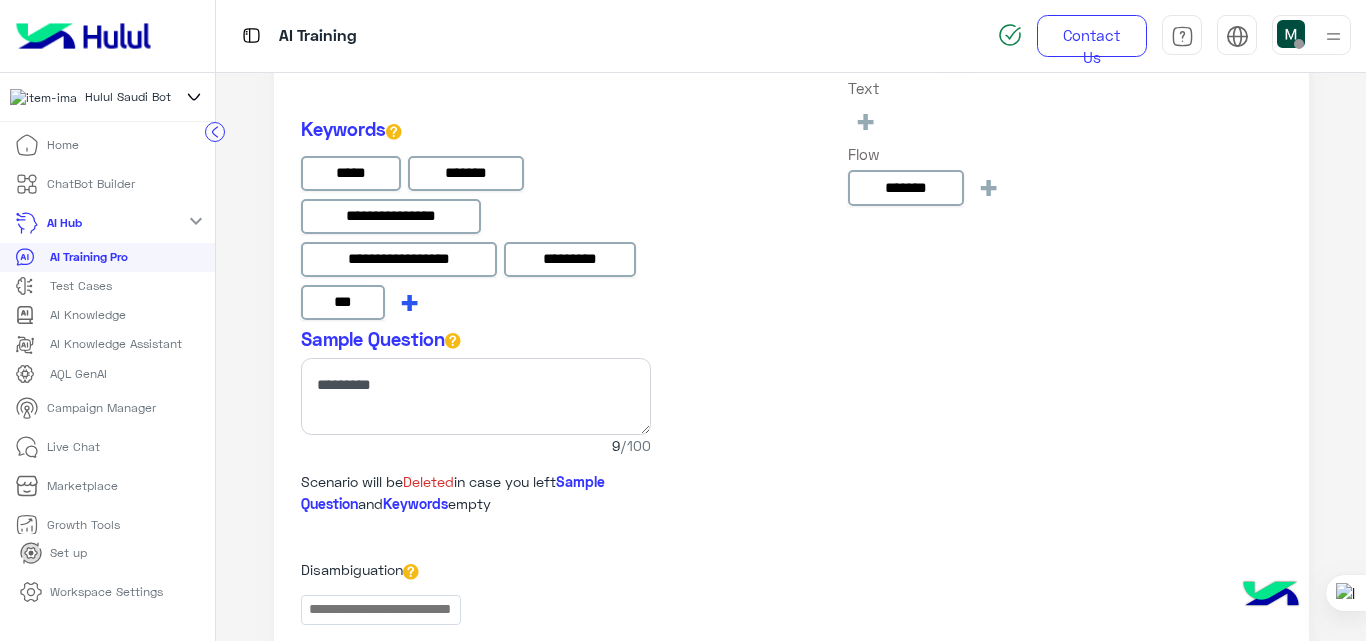 click on "+" at bounding box center (597, -3284) 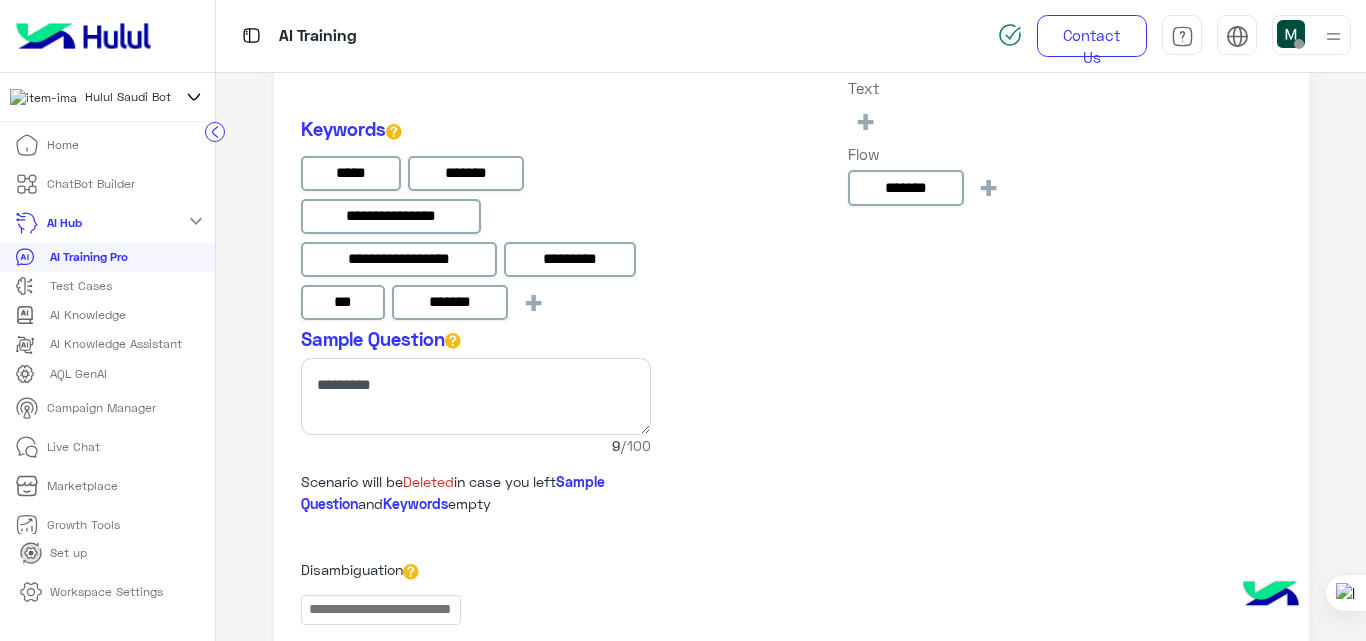 type on "*******" 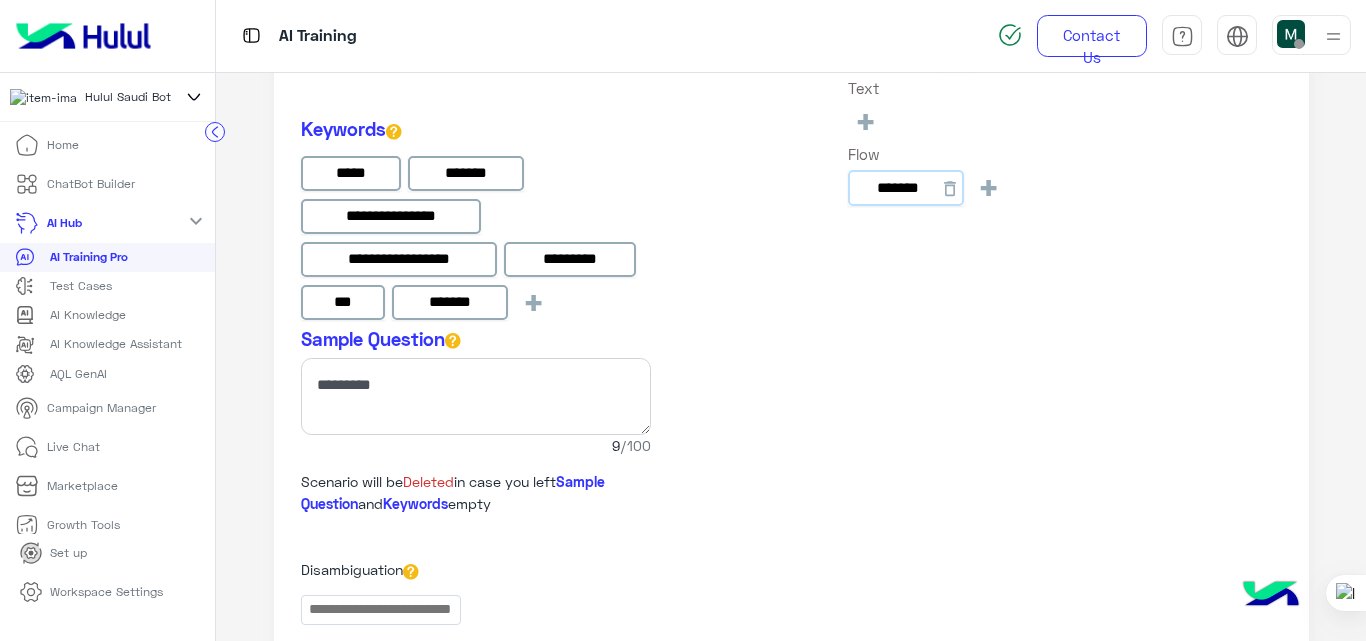click on "*******" at bounding box center [912, -3268] 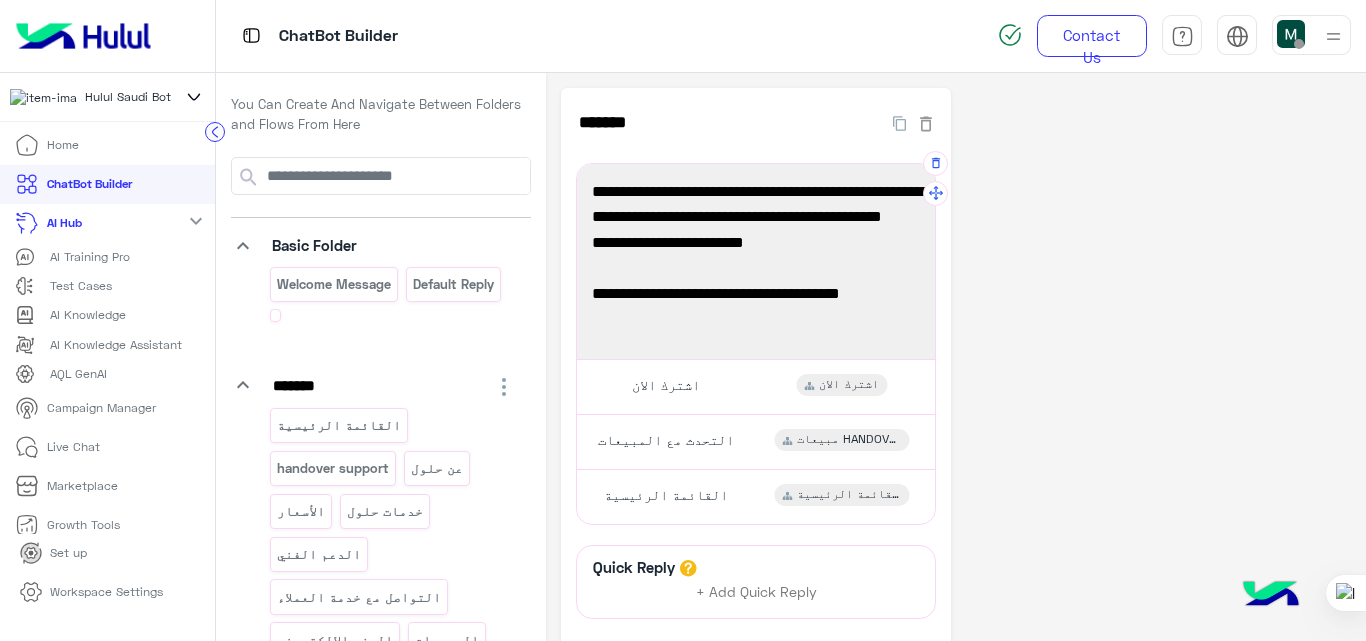 click on "https://hulul.net/pricing" at bounding box center (756, 268) 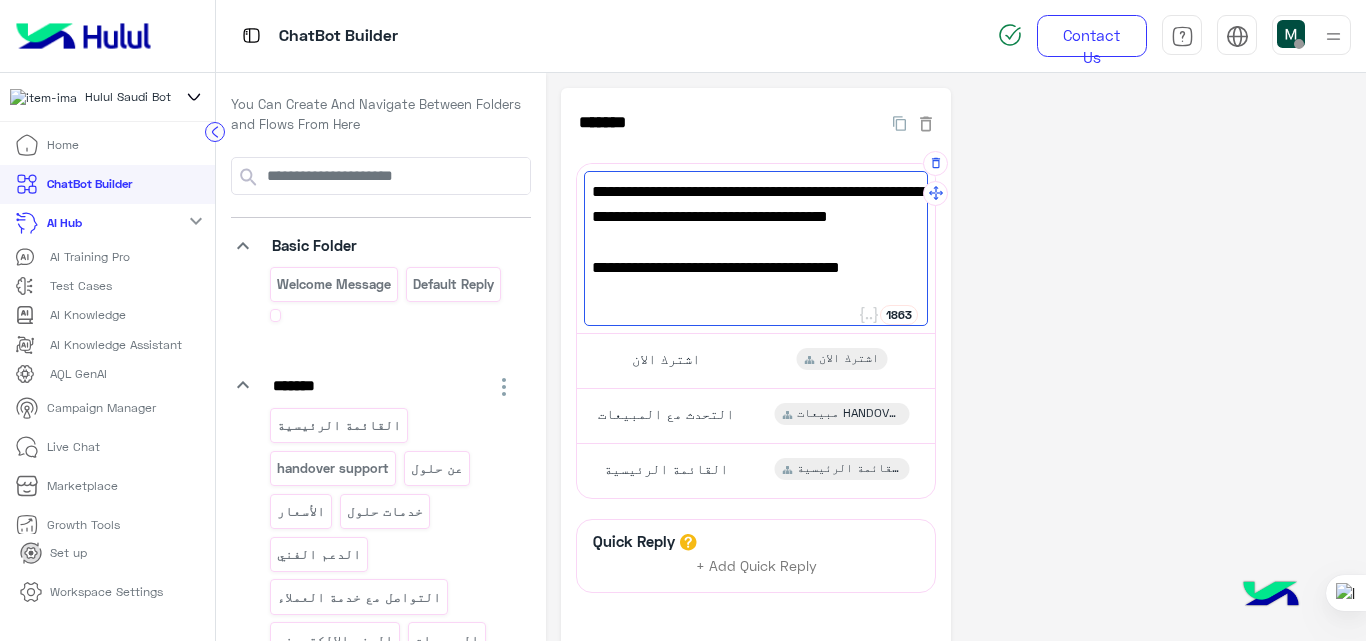 click on "خطط أسعار مرنة تناسب جميع احتياجات الأعمال من مختلف الأحجام تقدر تزور موقعنا لإختيار الباقات ا" at bounding box center [756, 217] 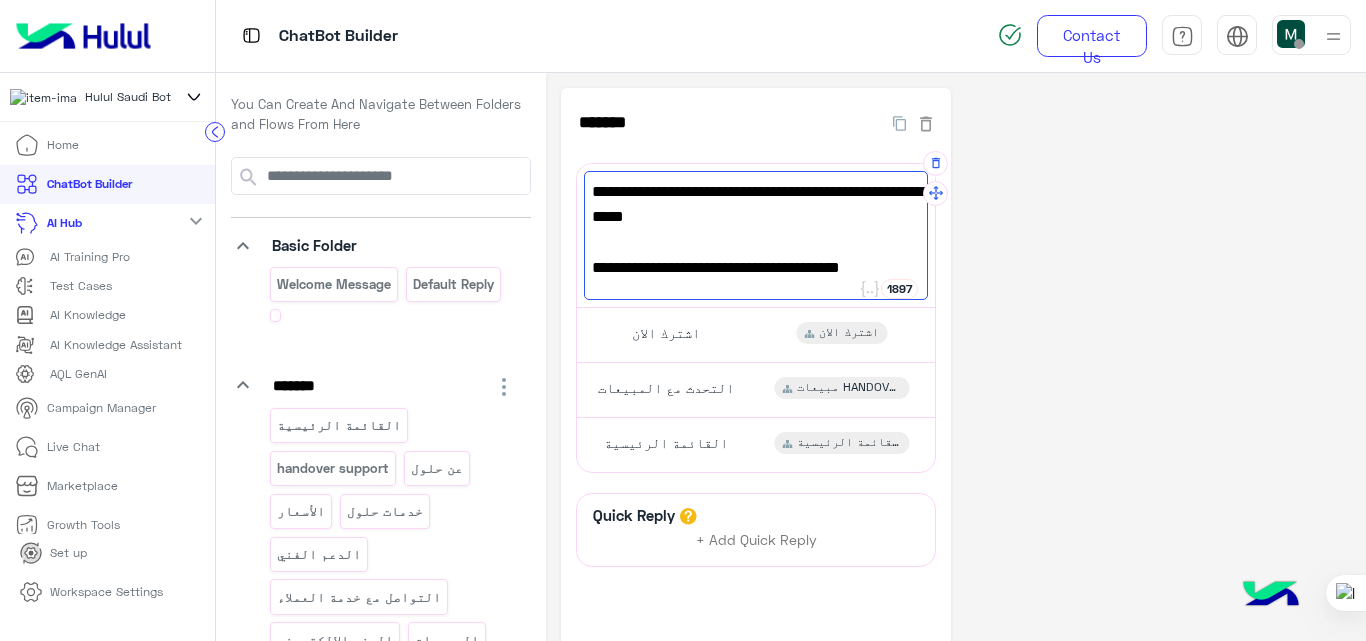 click on "أو اضغط على أشترك الآن لمعرفة التفاصيل 👇" at bounding box center (756, 280) 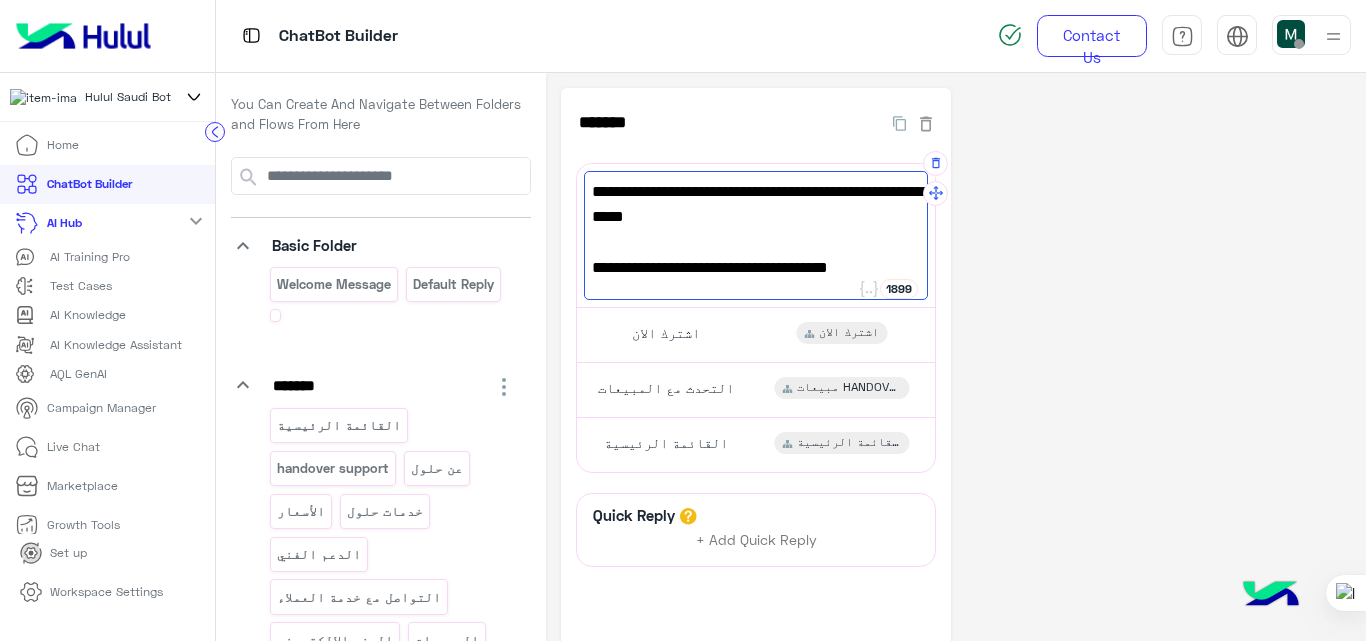 drag, startPoint x: 909, startPoint y: 268, endPoint x: 625, endPoint y: 264, distance: 284.02817 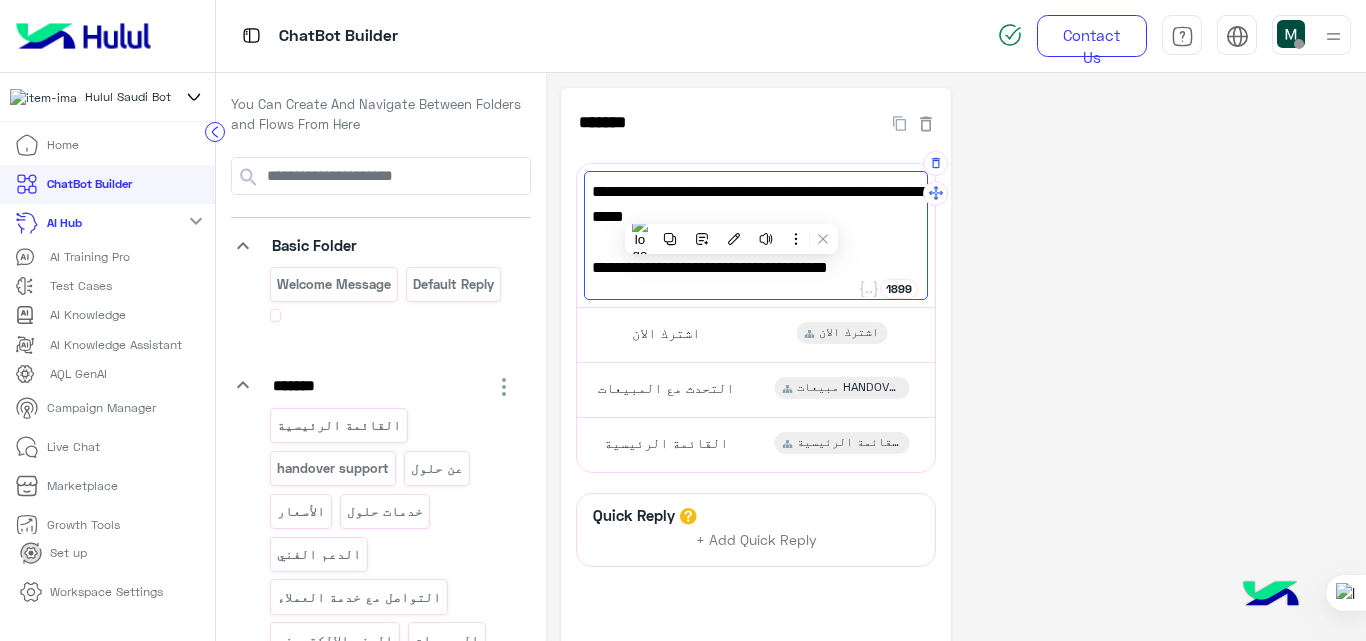 click on "خطط أسعار مرنة تناسب جميع احتياجات الأعمال من مختلف الأحجام" at bounding box center [756, 204] 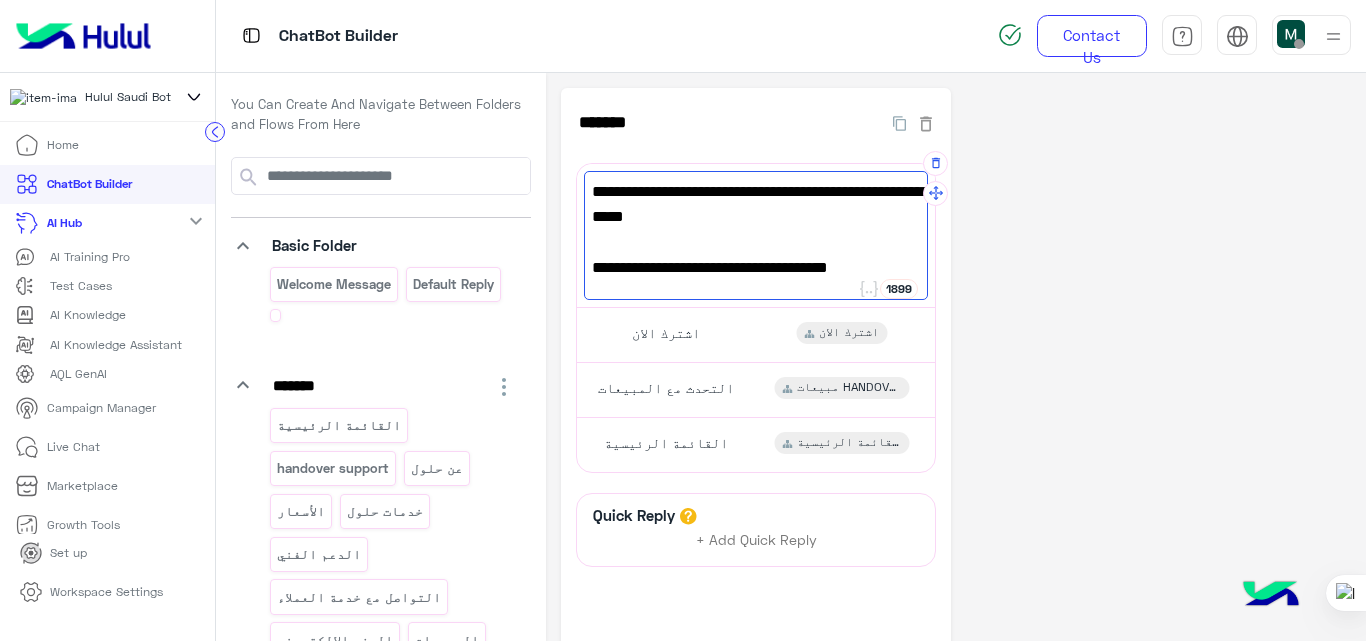 paste on "**********" 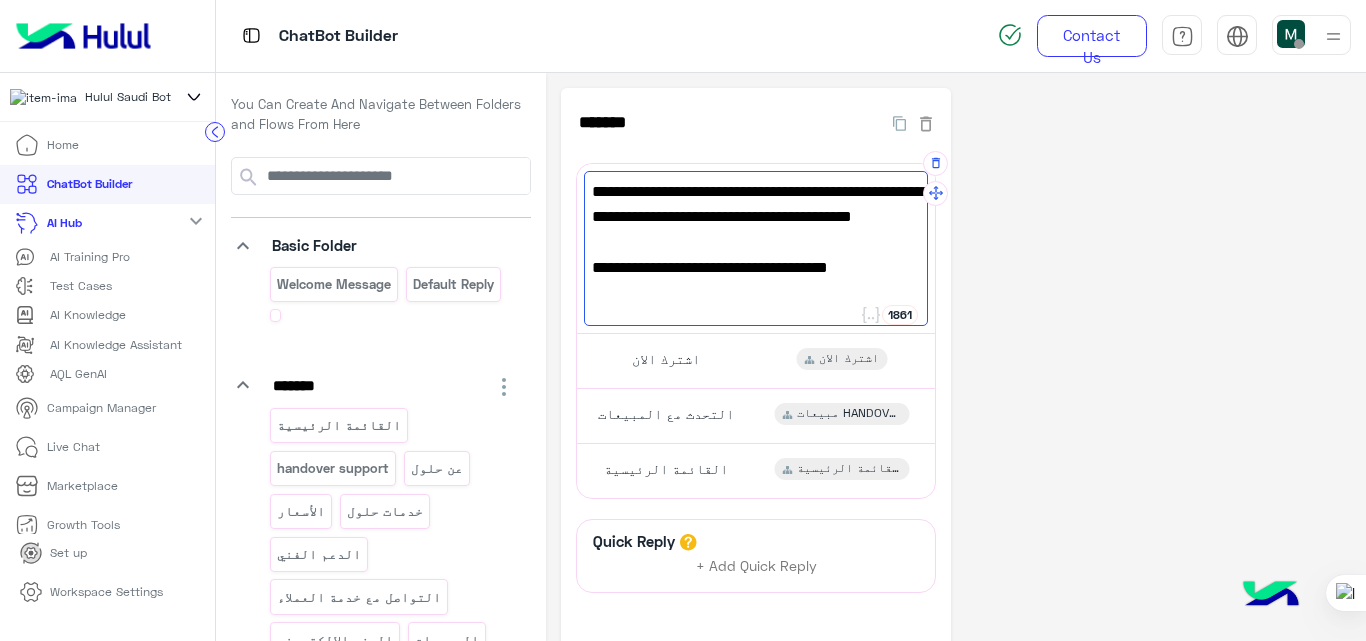click on "اضغط على أشترك الآن لمعرفة التفاصيل 👇" at bounding box center (756, 306) 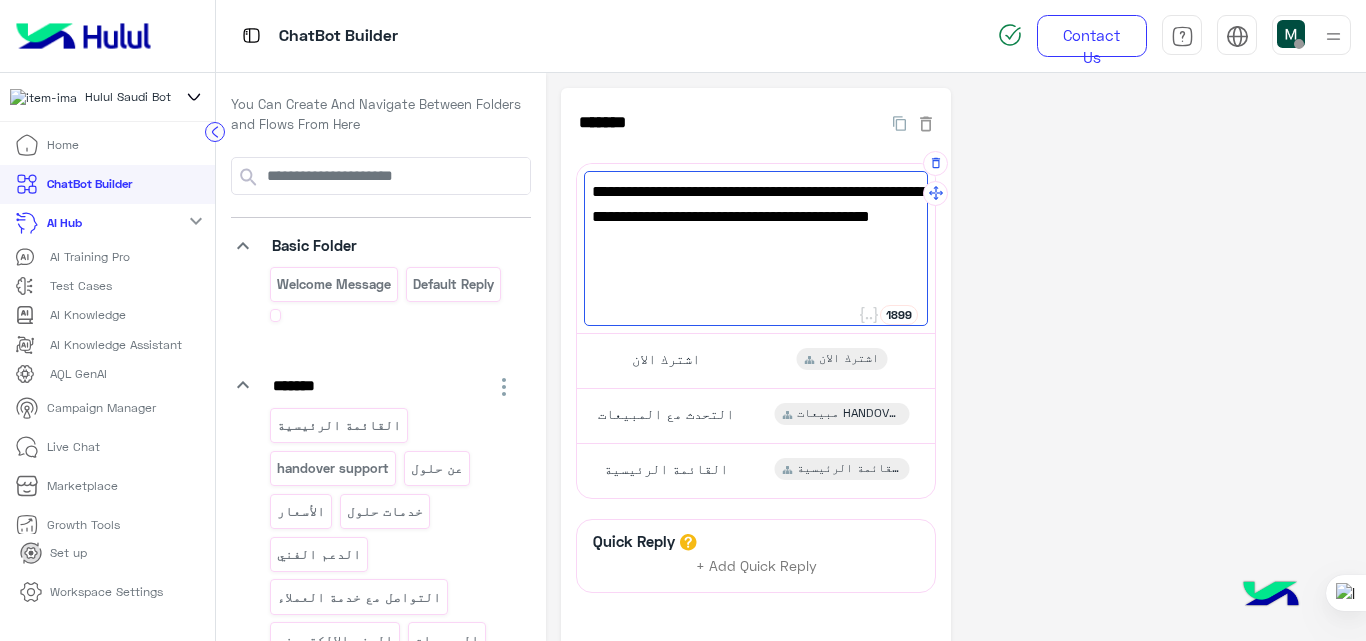 type on "**********" 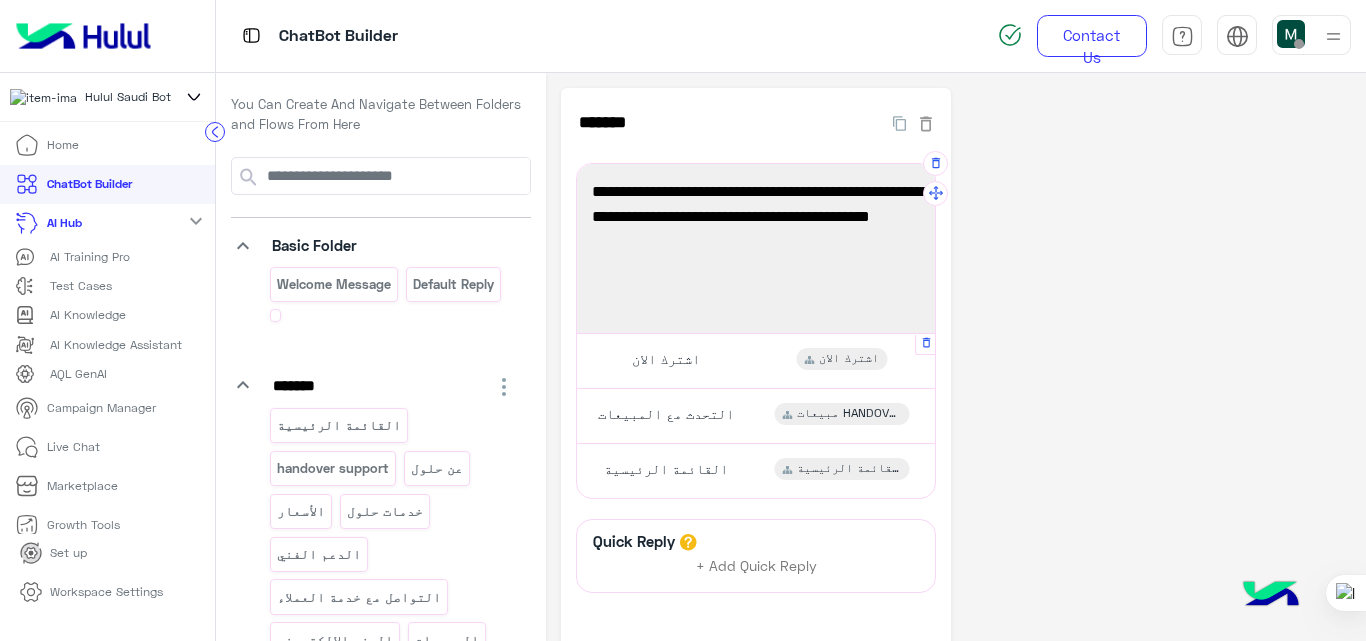click on "اشترك الان  اشترك الان" at bounding box center [756, 360] 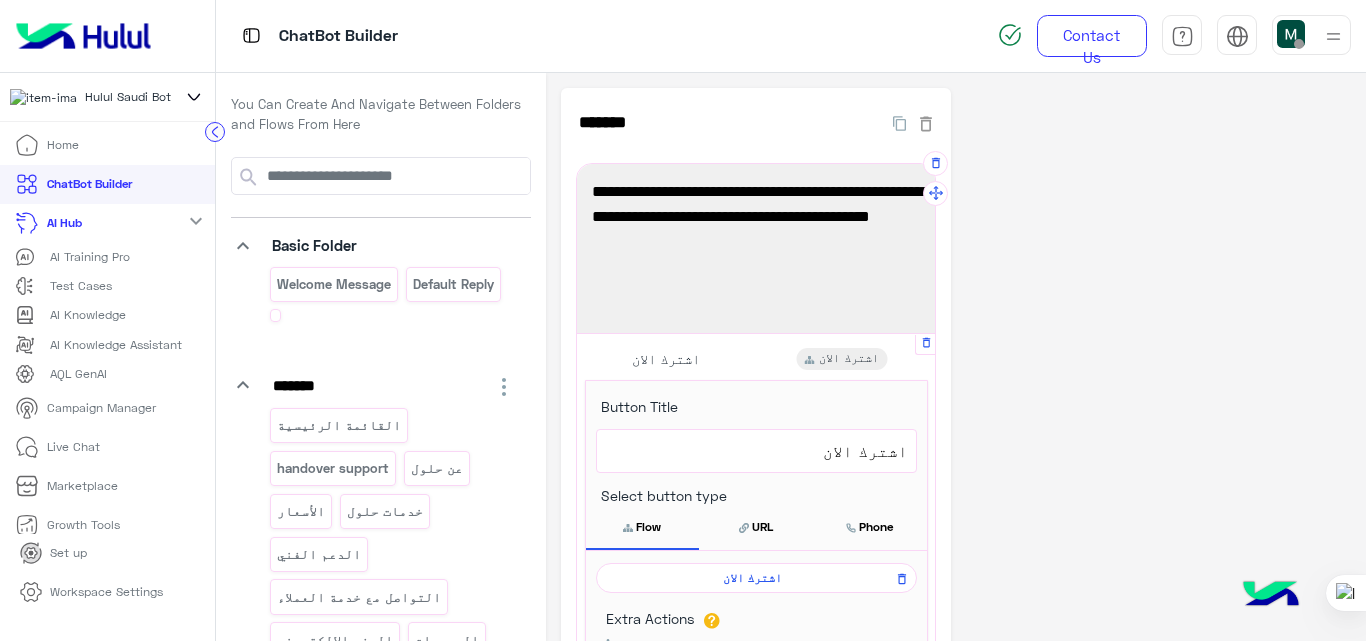 click on "اشترك الان" at bounding box center (753, 578) 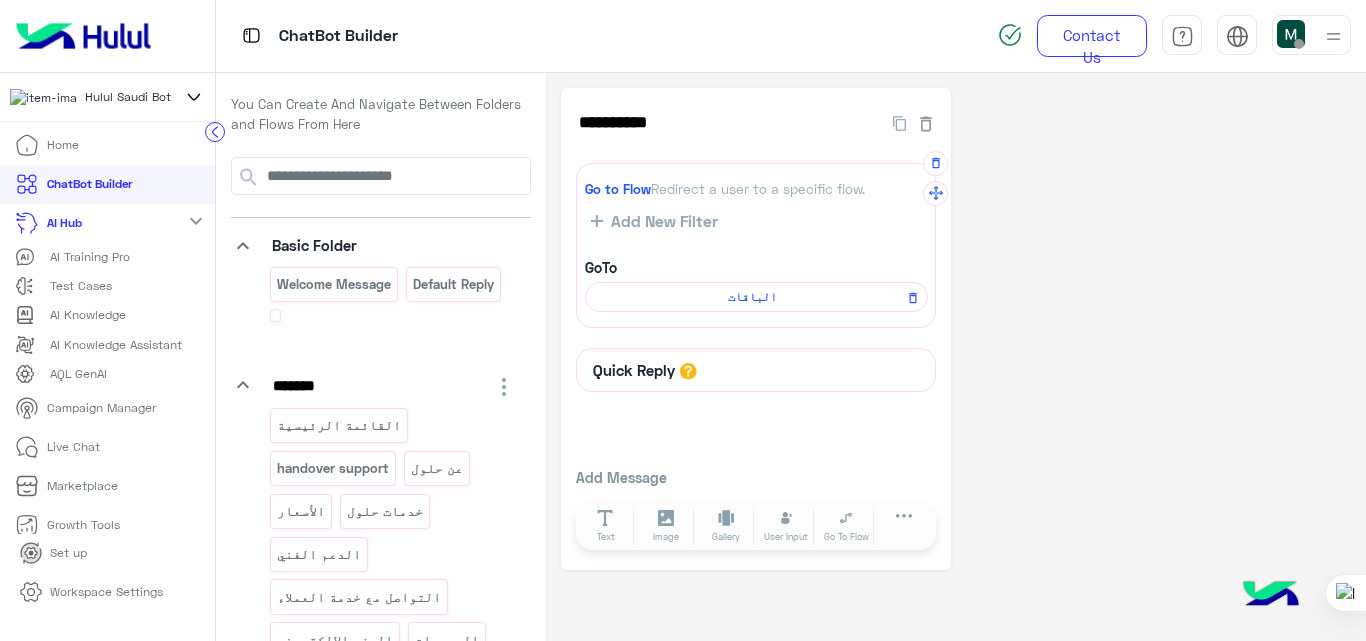 click on "الباقات" at bounding box center [753, 297] 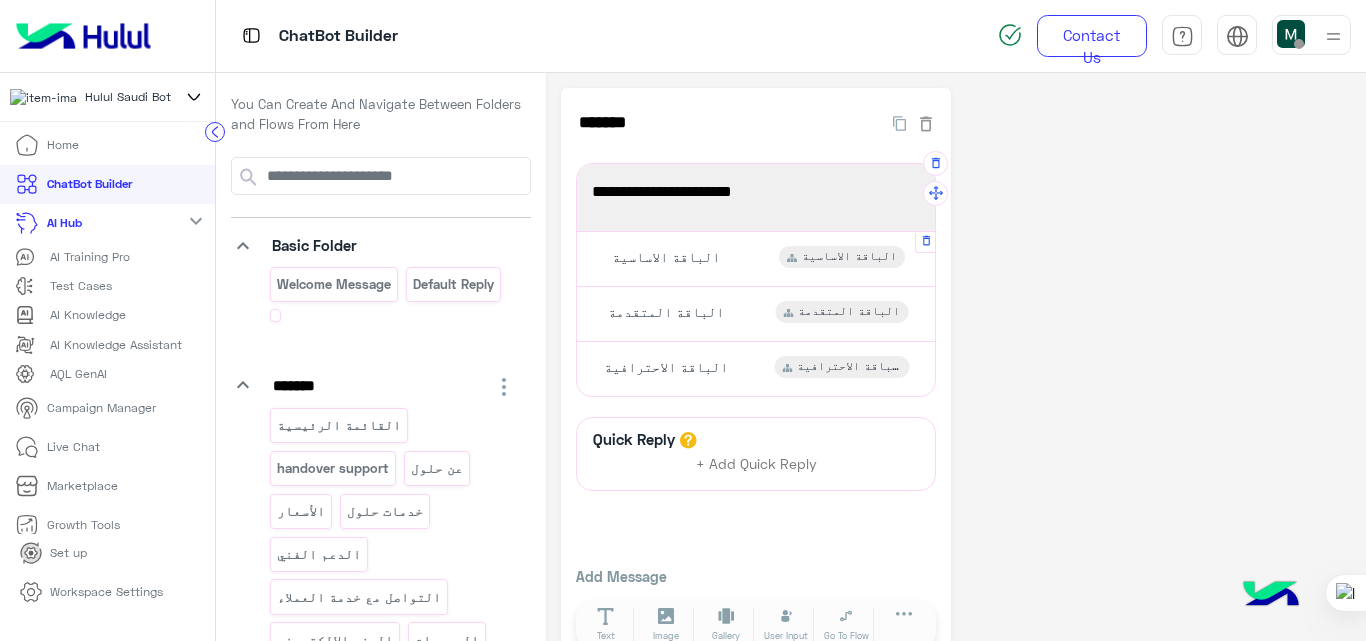 click on "الباقة الاساسية  الباقة الاساسية" at bounding box center (756, 258) 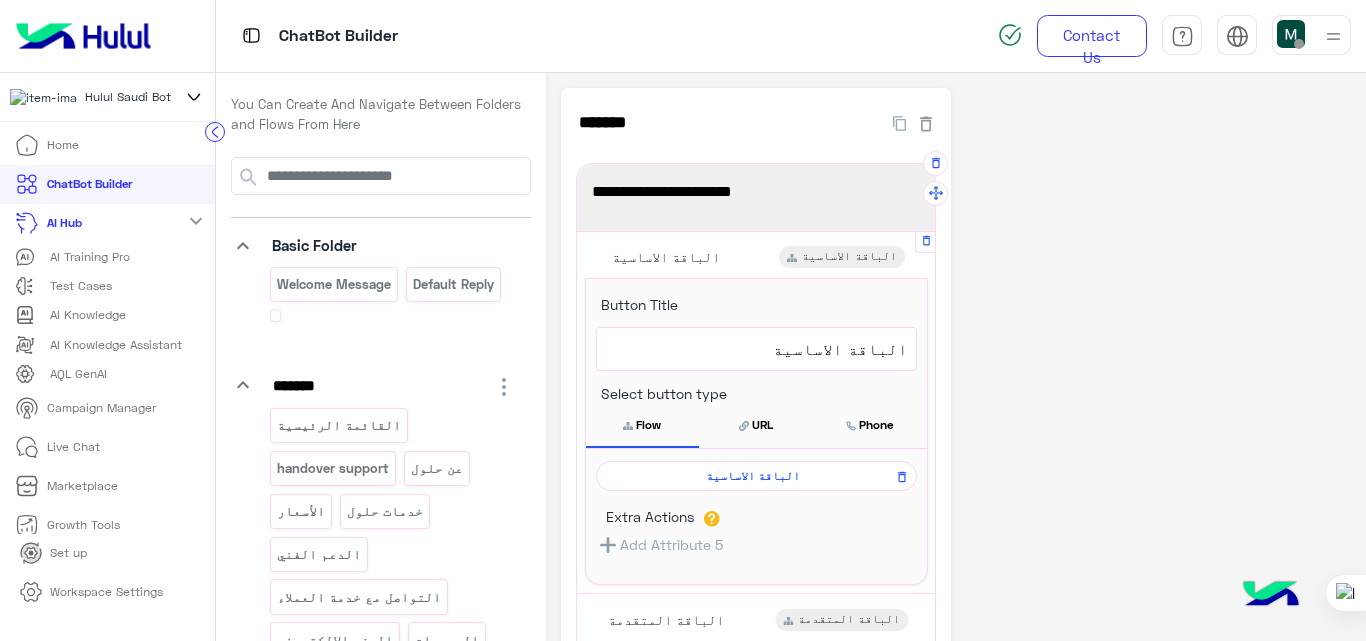 click on "الباقة الاساسية" at bounding box center [753, 476] 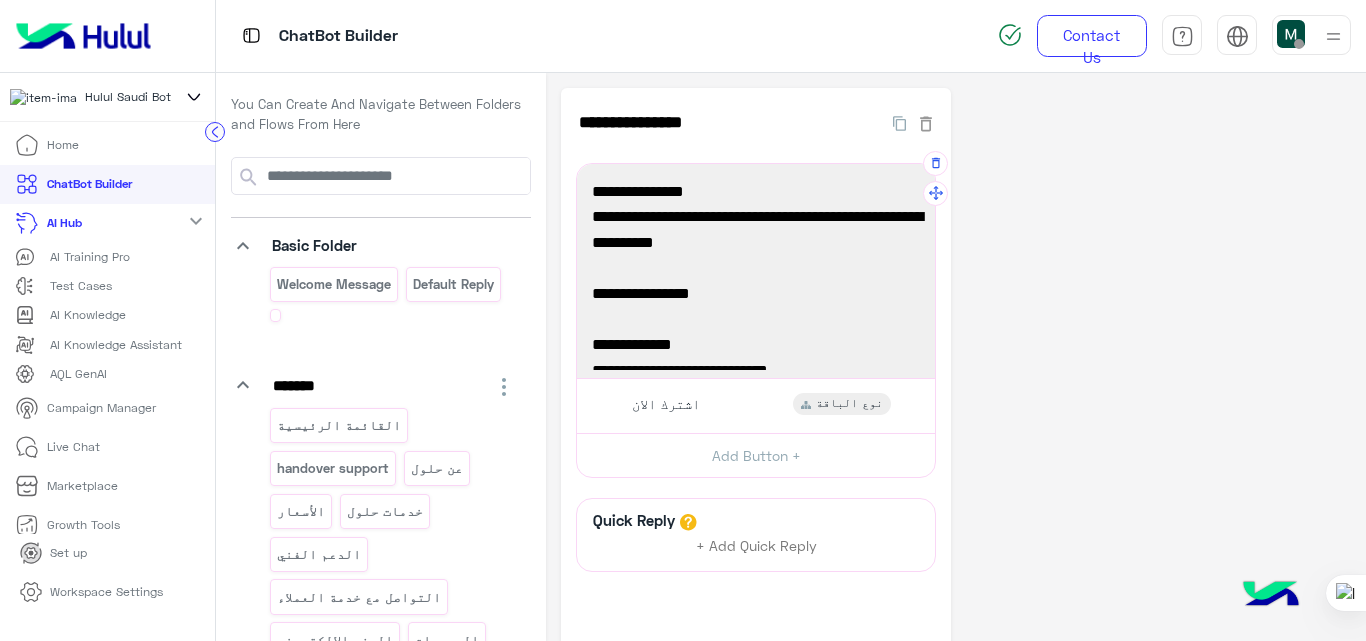 scroll, scrollTop: 335, scrollLeft: 0, axis: vertical 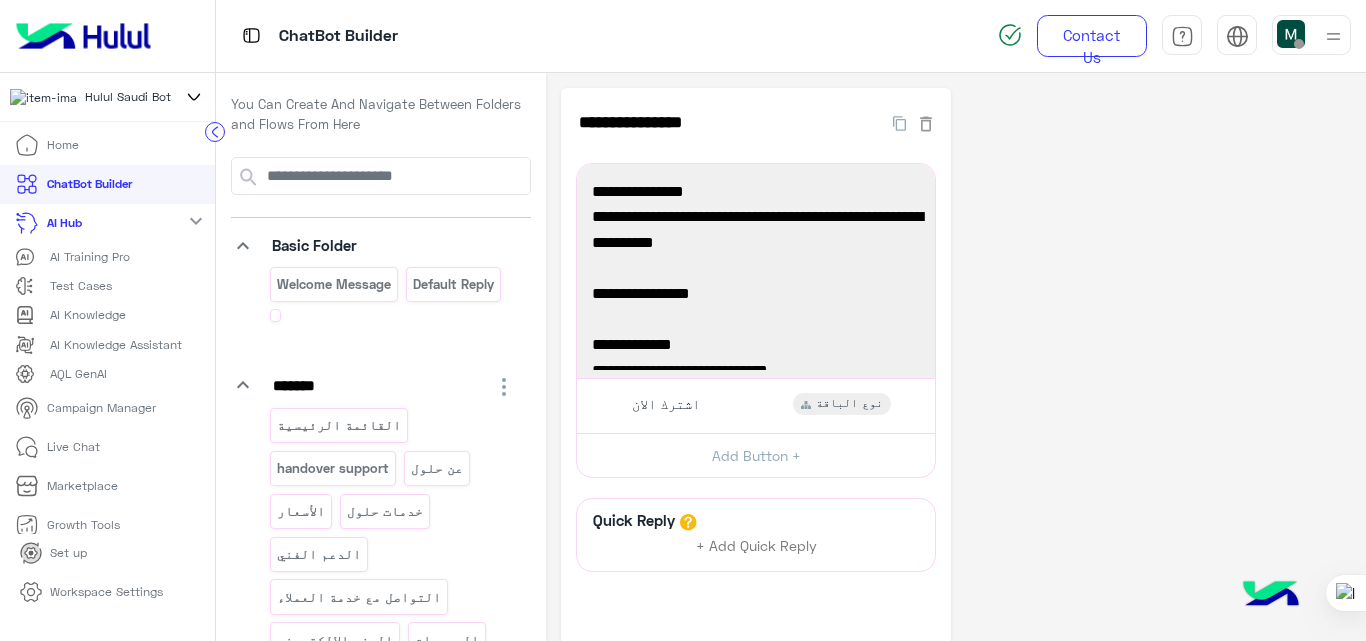 click on "**********" 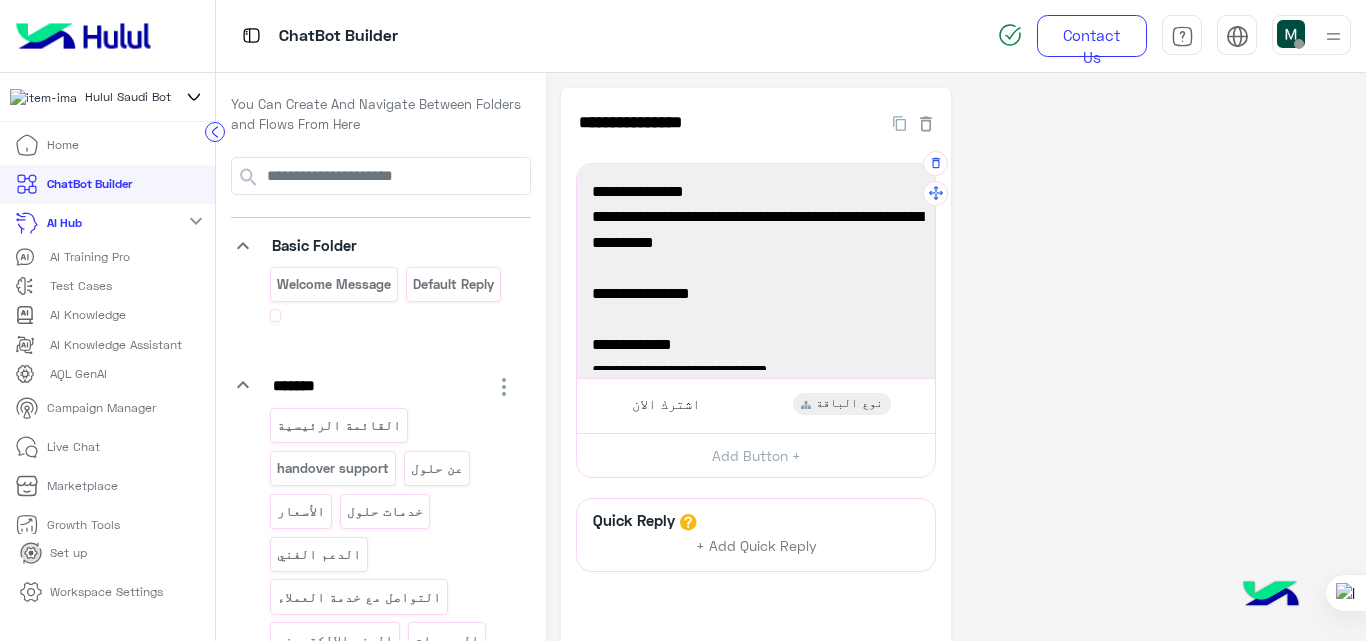 scroll, scrollTop: 144, scrollLeft: 0, axis: vertical 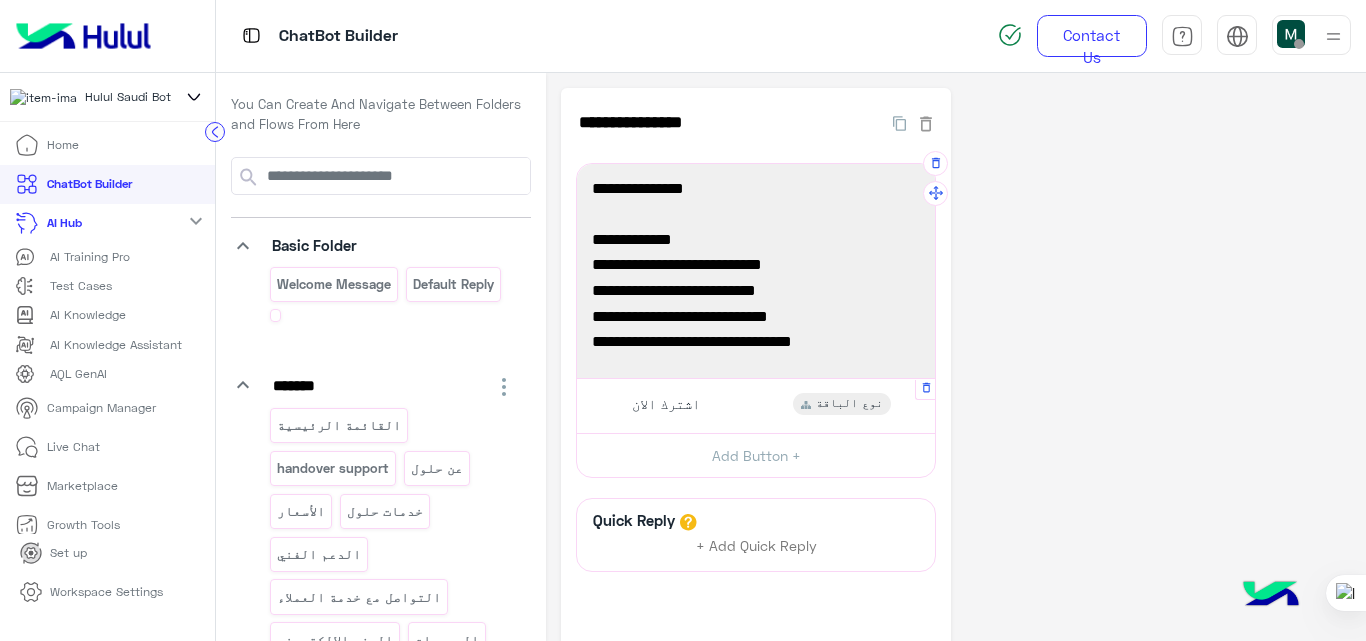 click on "اشترك الان  نوع الباقة" at bounding box center (756, 405) 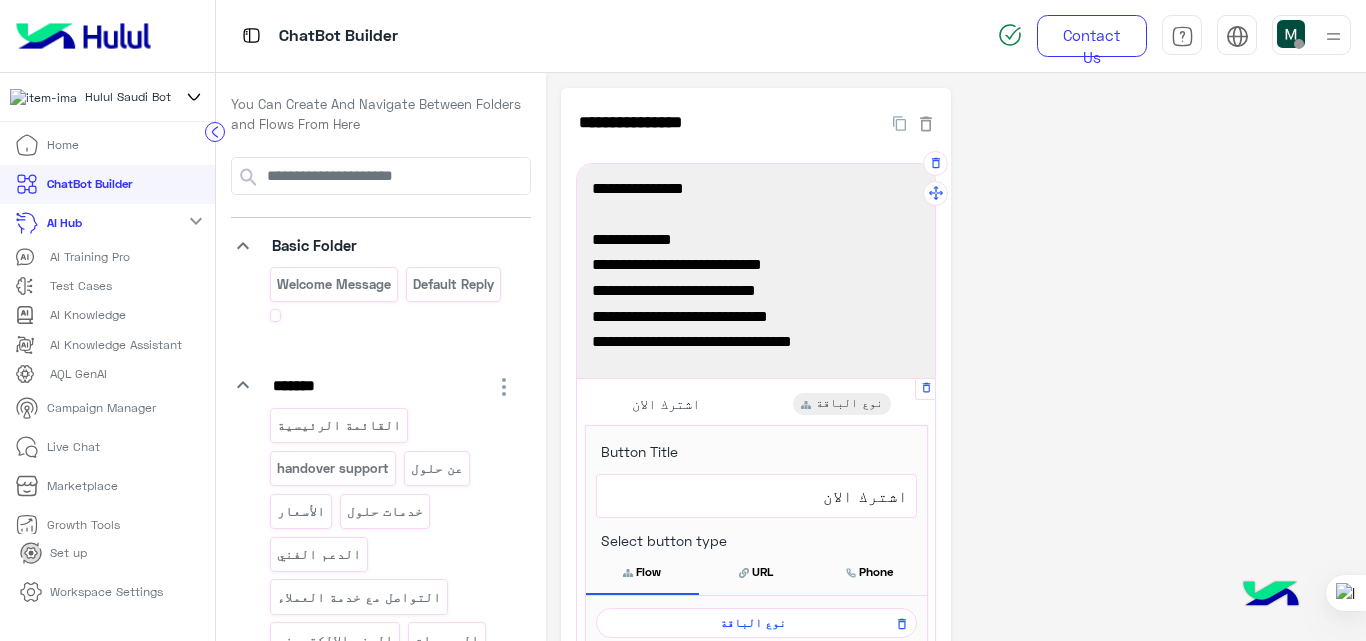 click on "نوع الباقة" at bounding box center (753, 623) 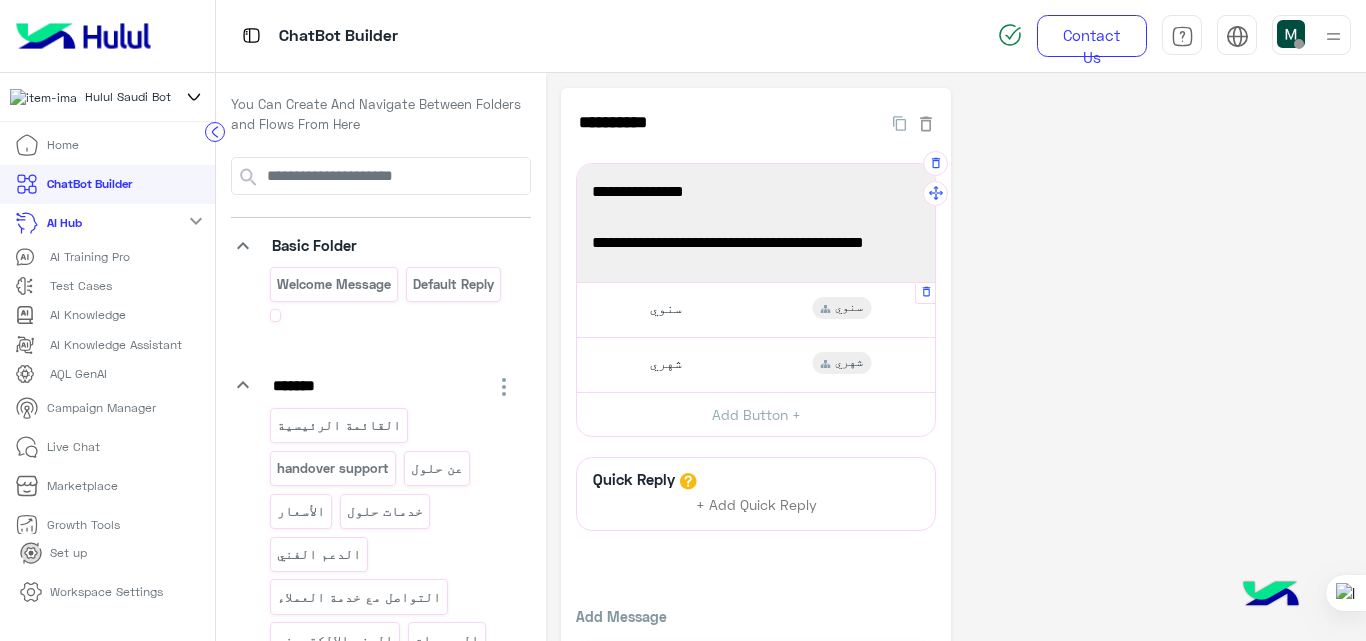 click on "سنوي  سنوي" at bounding box center [756, 309] 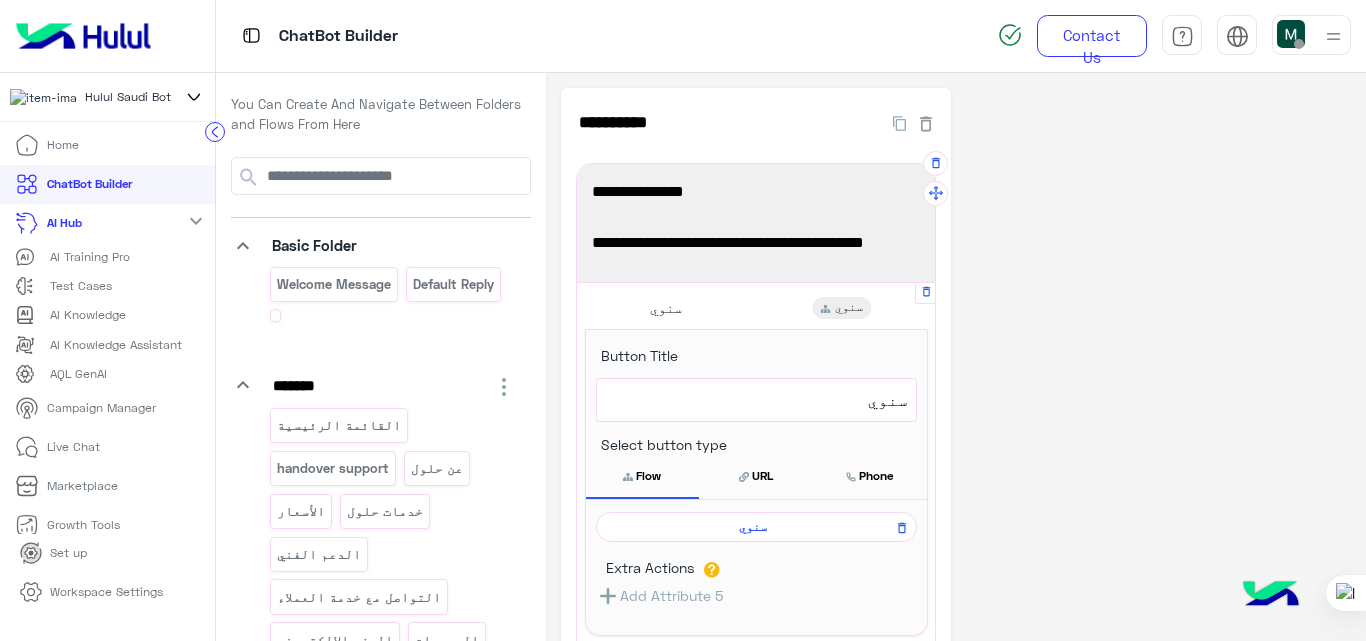 click on "سنوي" at bounding box center [756, 527] 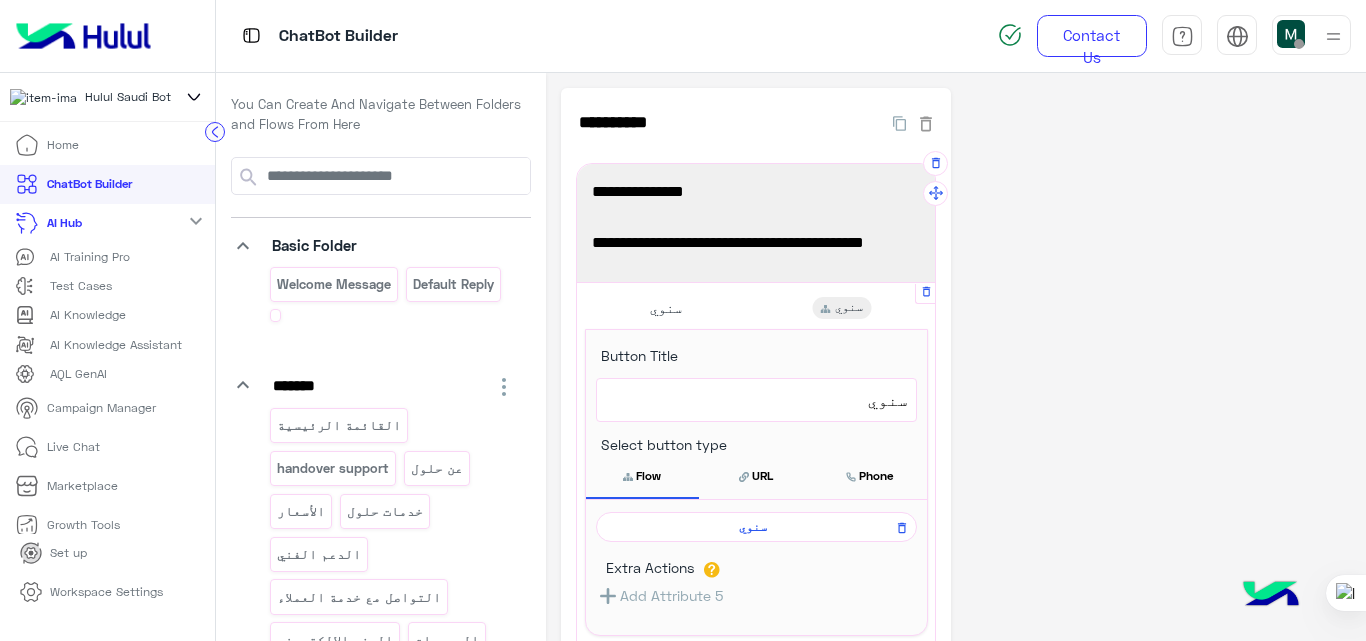 click on "سنوي" at bounding box center (753, 527) 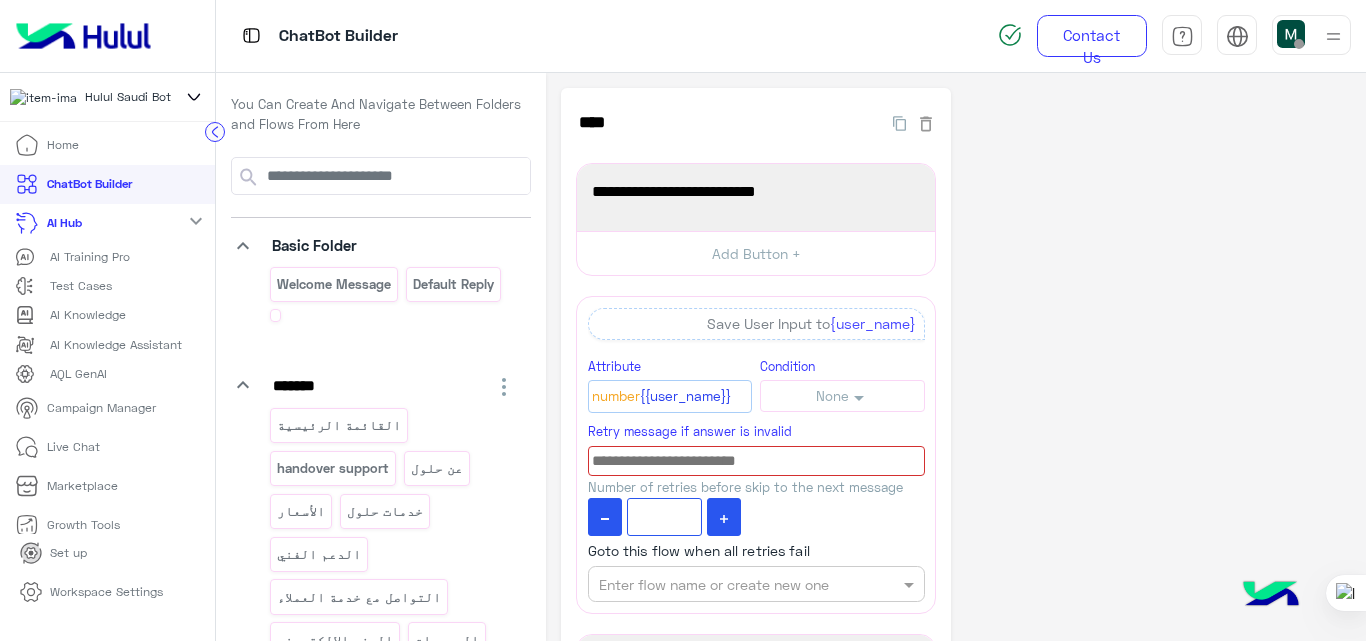 click on "**********" 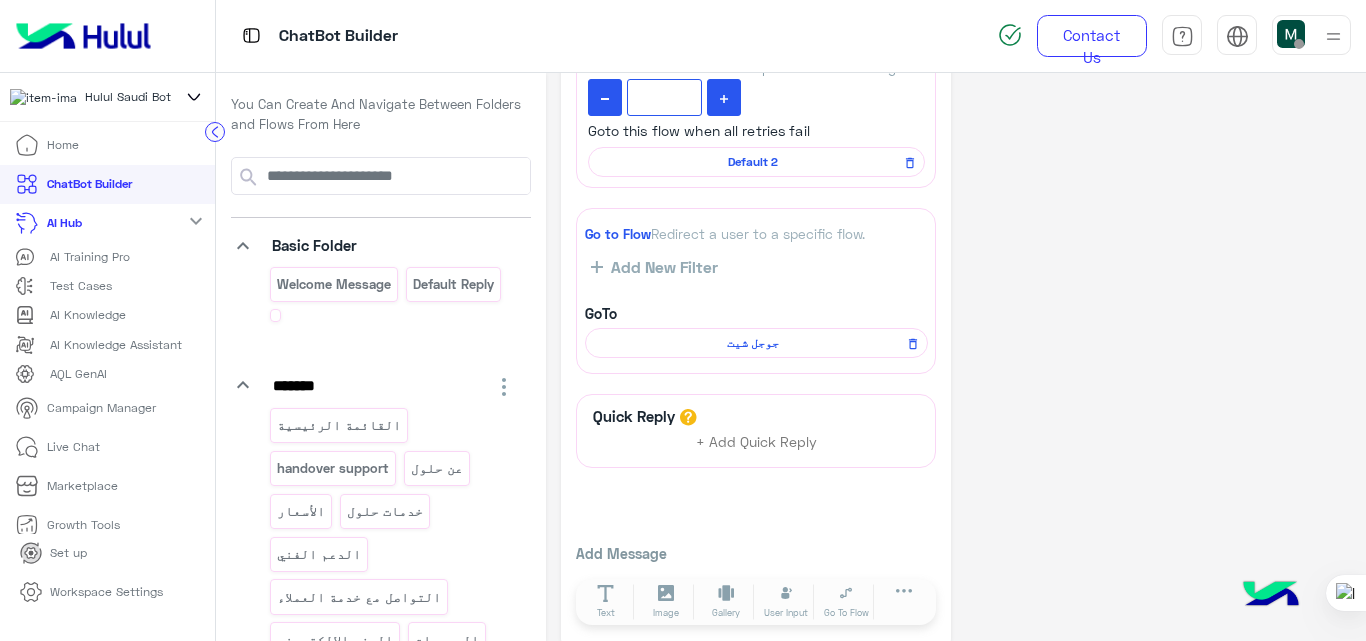 scroll, scrollTop: 892, scrollLeft: 0, axis: vertical 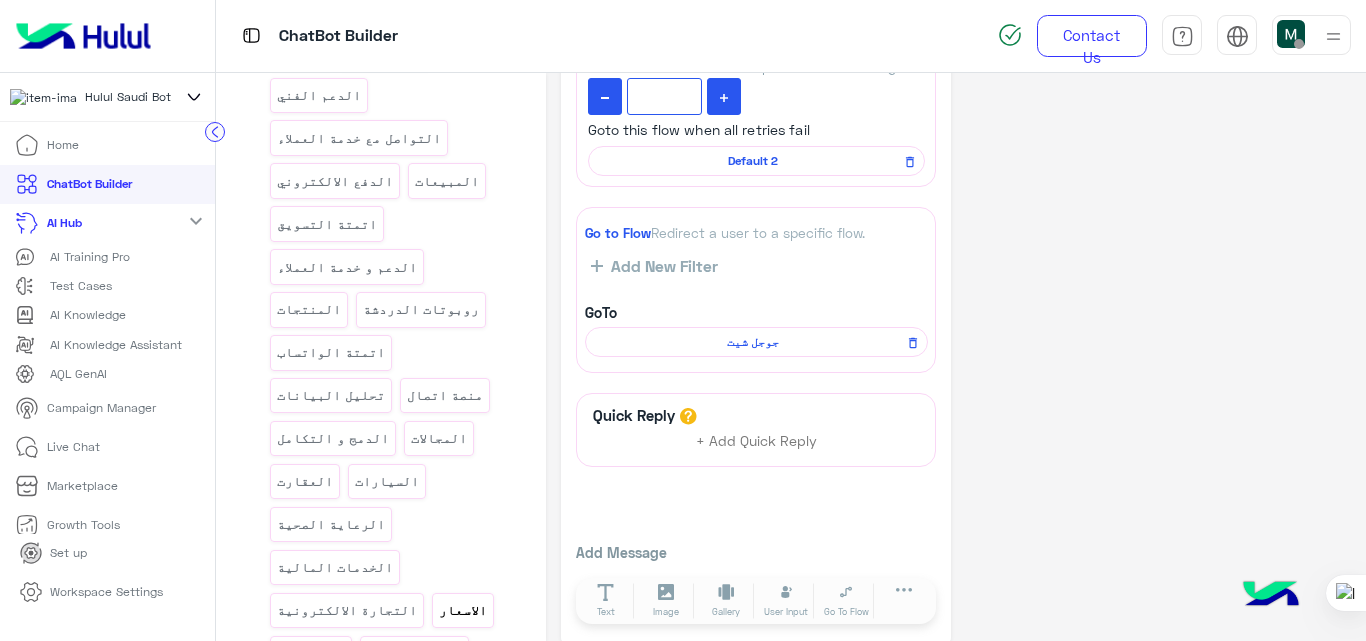 click on "الاسعار" at bounding box center (462, 610) 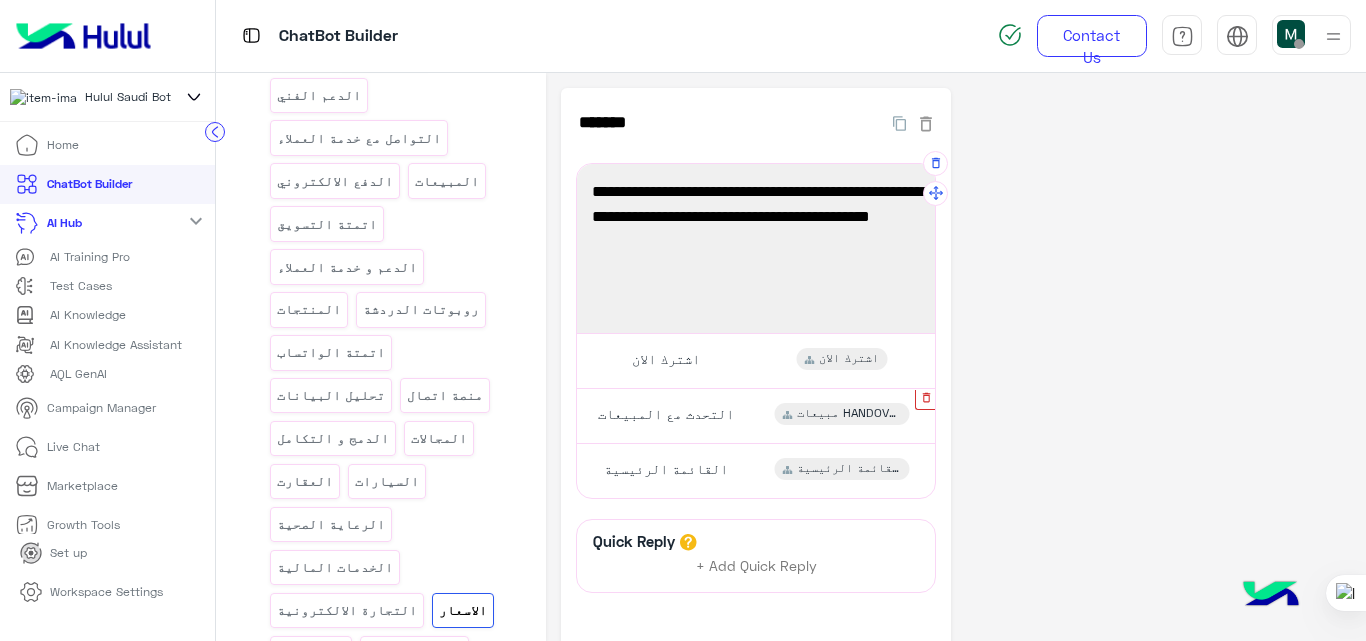 click 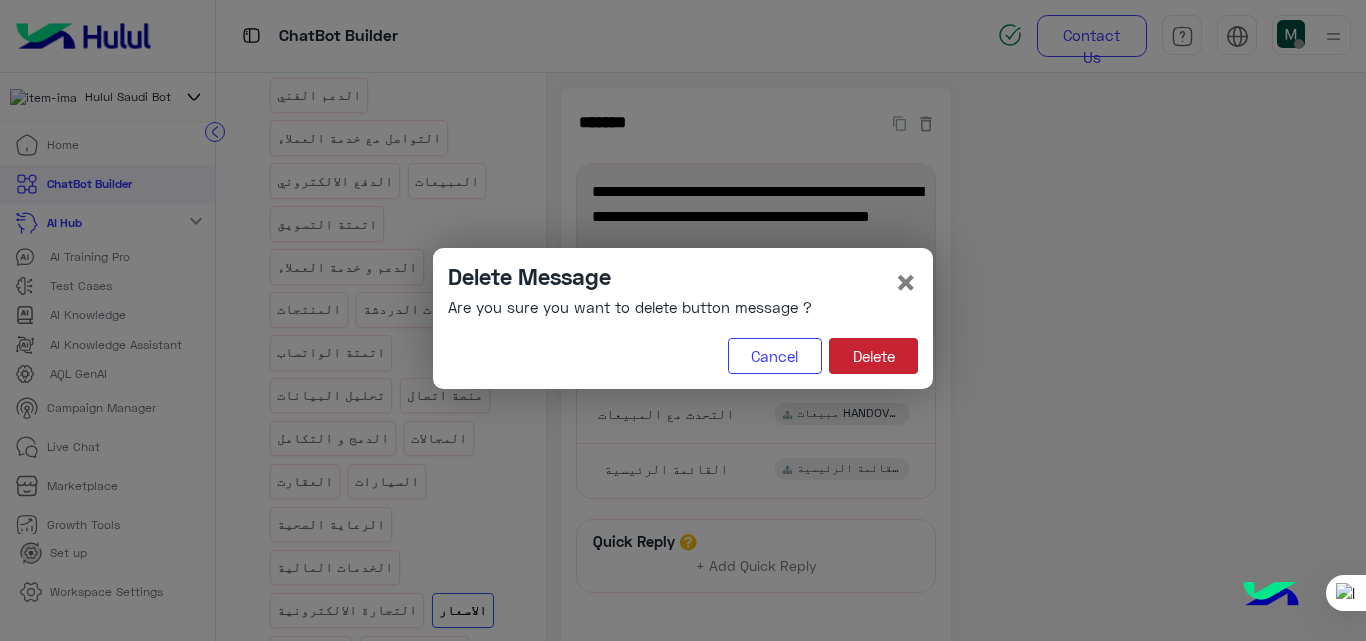 click on "Delete" 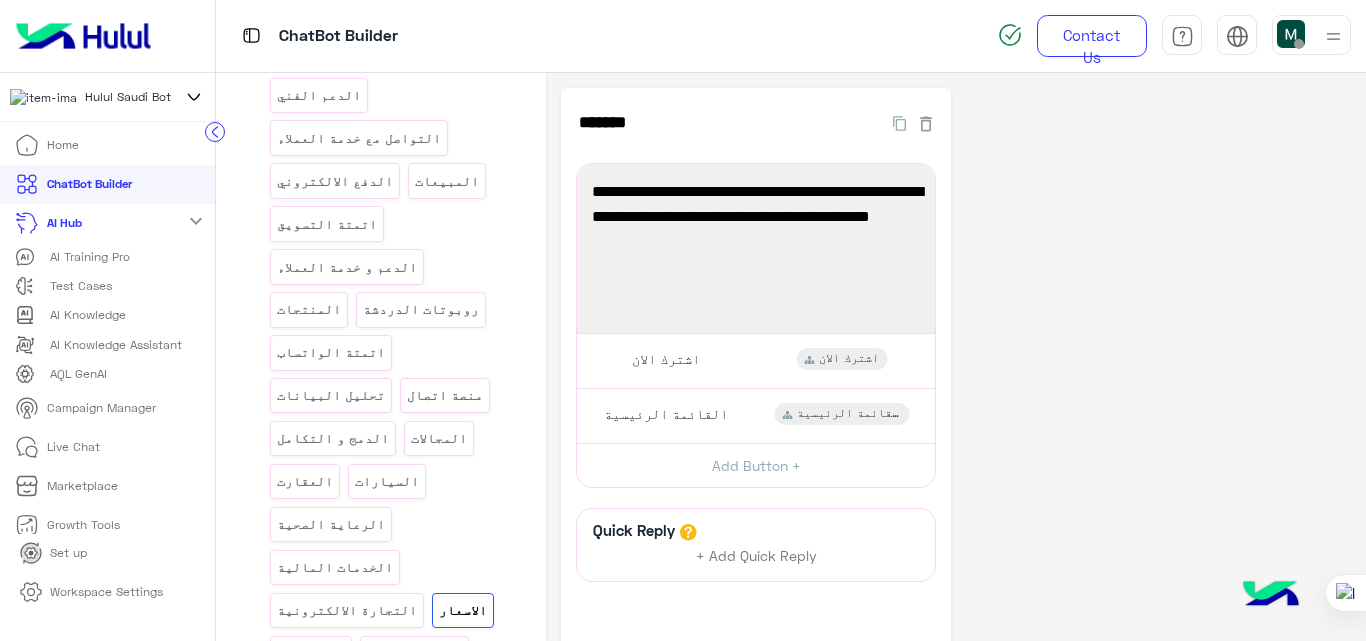 click on "**********" 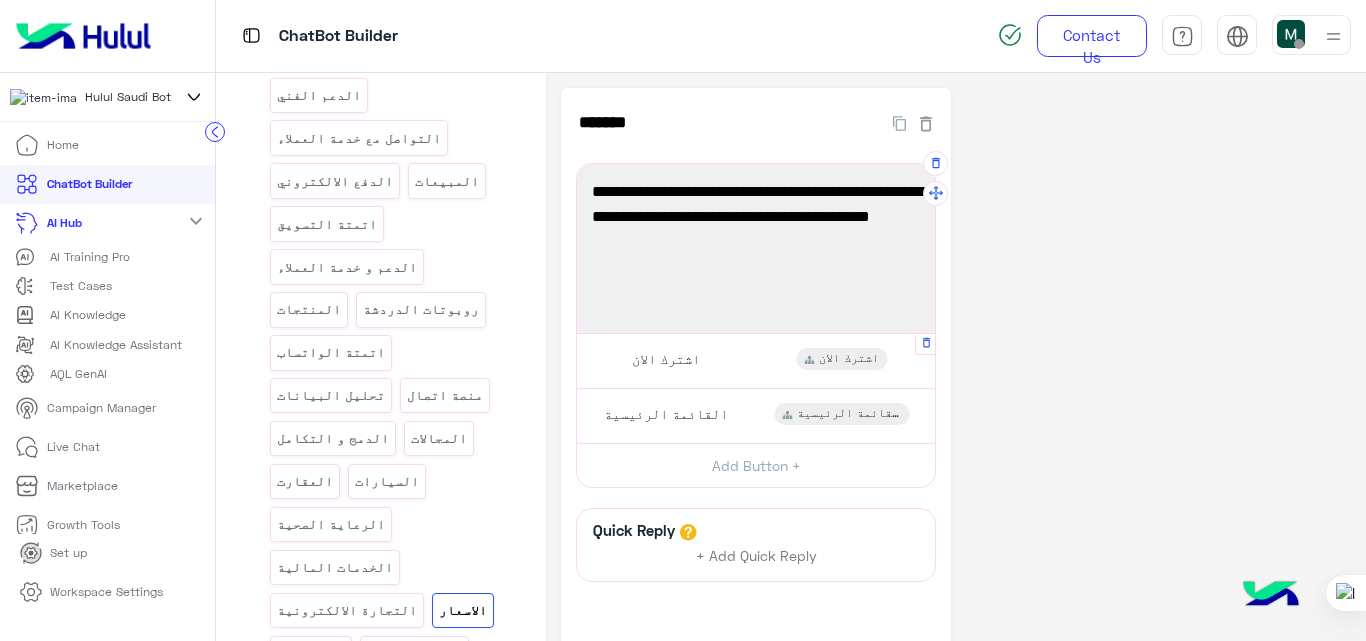 click on "اشترك الان  اشترك الان" at bounding box center (756, 360) 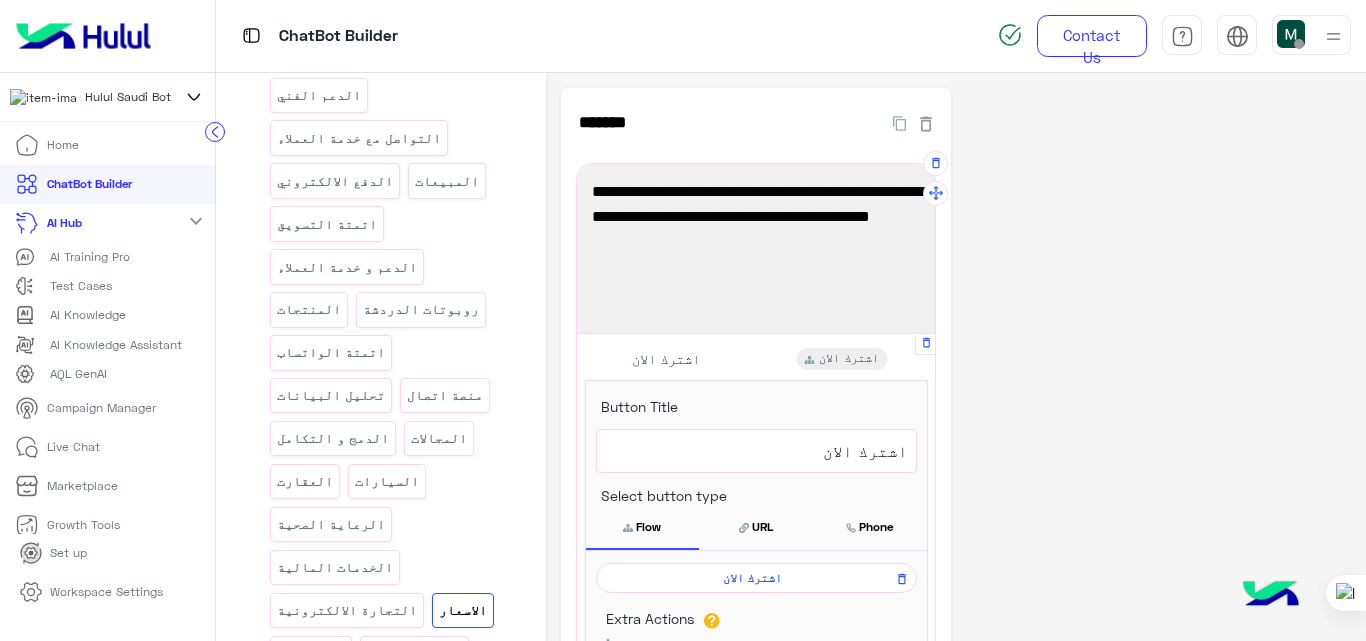 click on "اشترك الان" at bounding box center (753, 578) 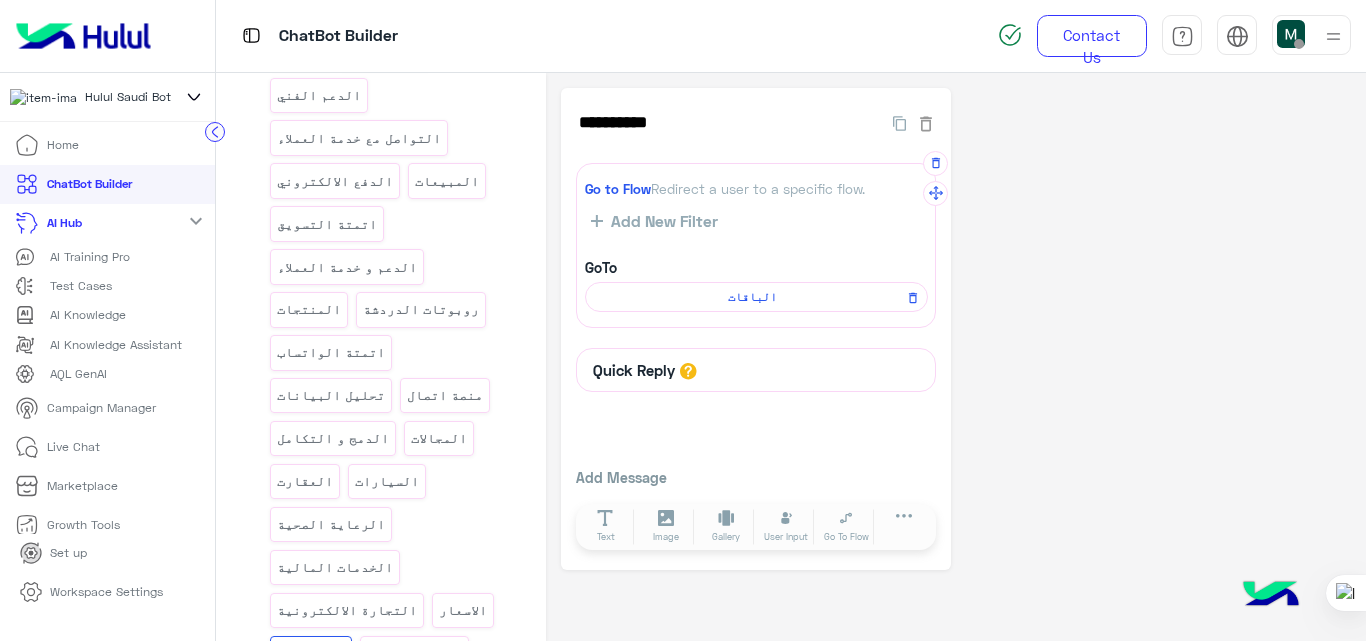 click on "الباقات" at bounding box center (753, 297) 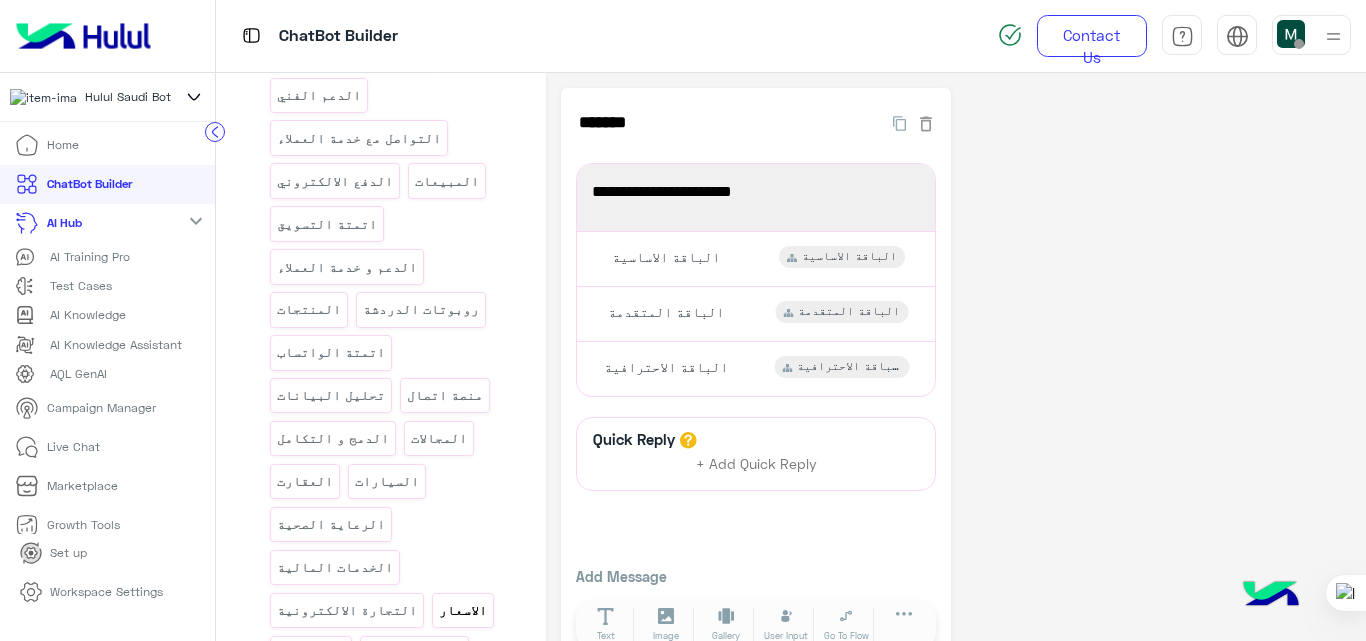 click on "الاسعار" at bounding box center [462, 610] 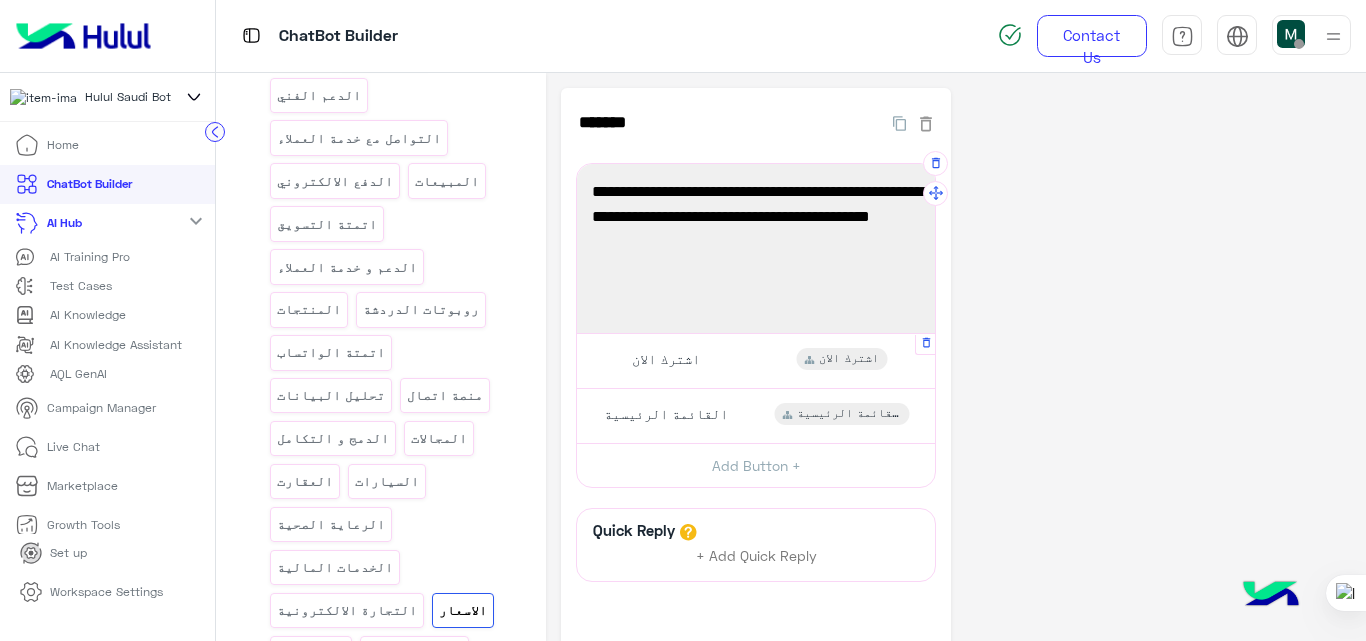 click on "اشترك الان  اشترك الان" at bounding box center [756, 360] 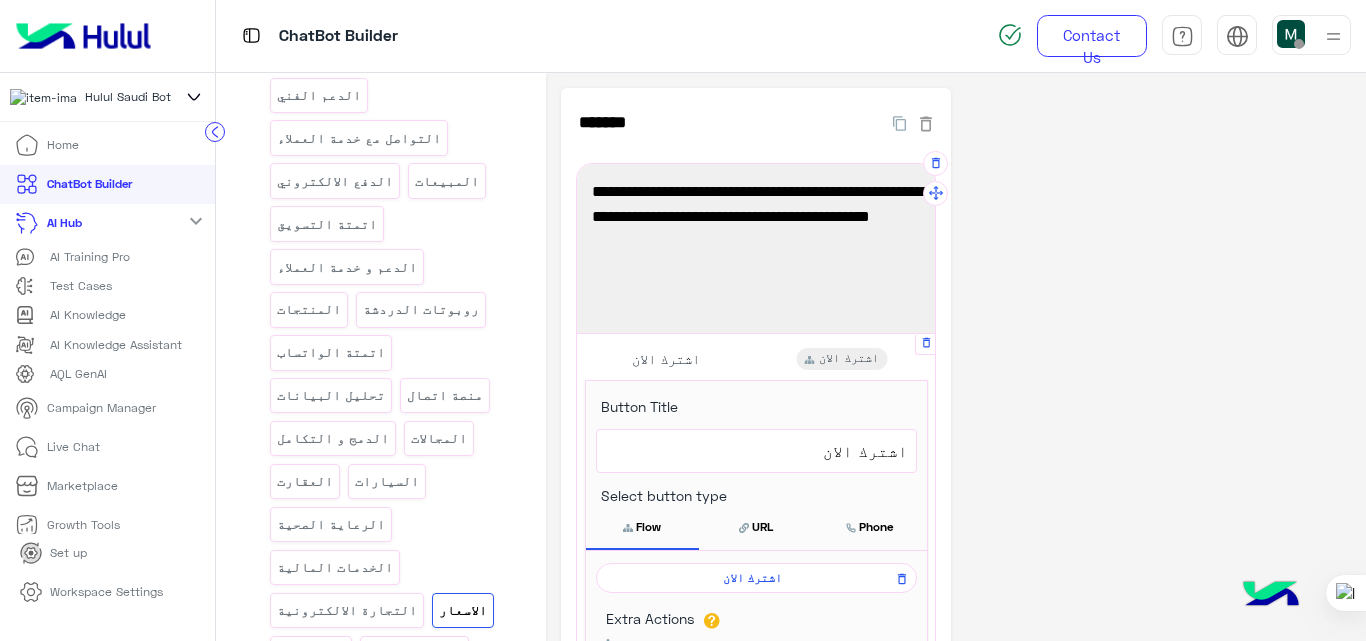 click on "اشترك الان" at bounding box center (756, 451) 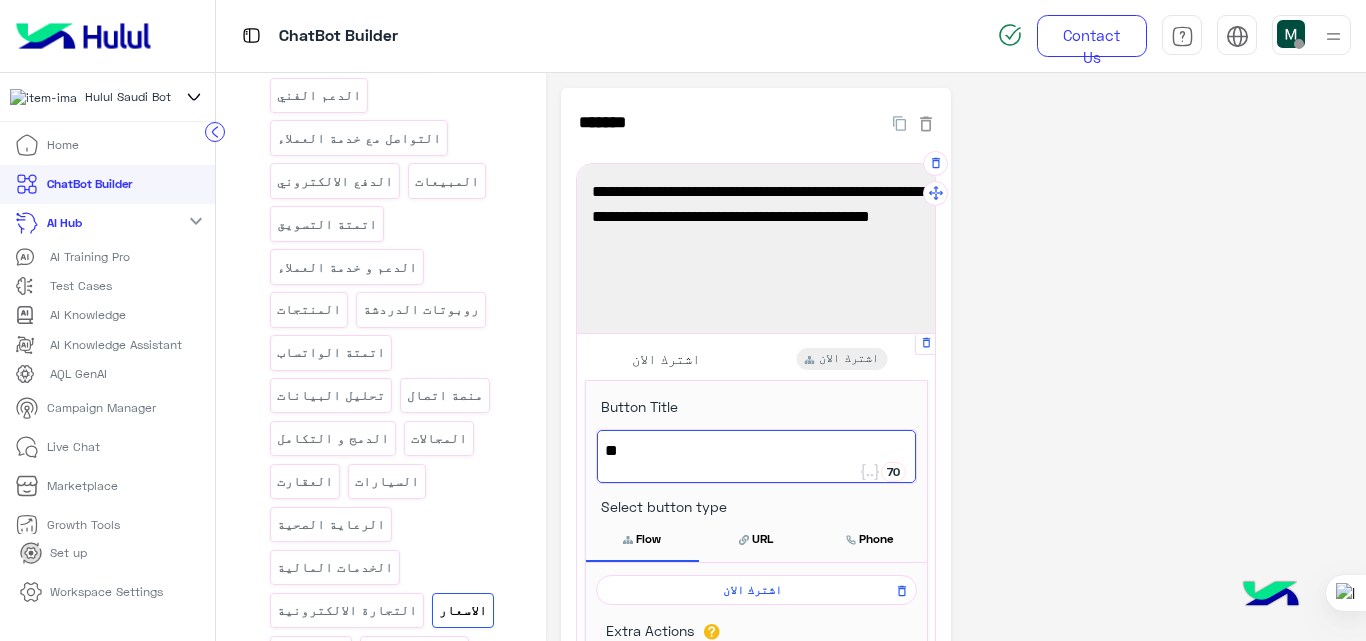type on "*" 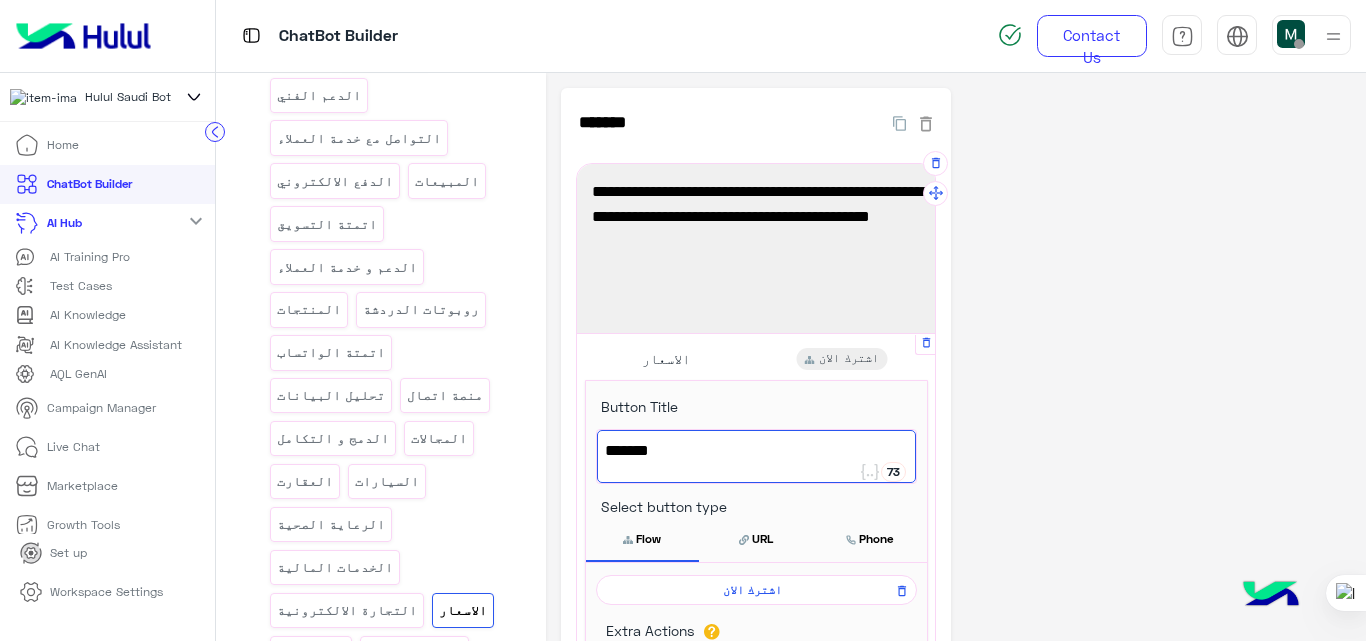 type on "*******" 